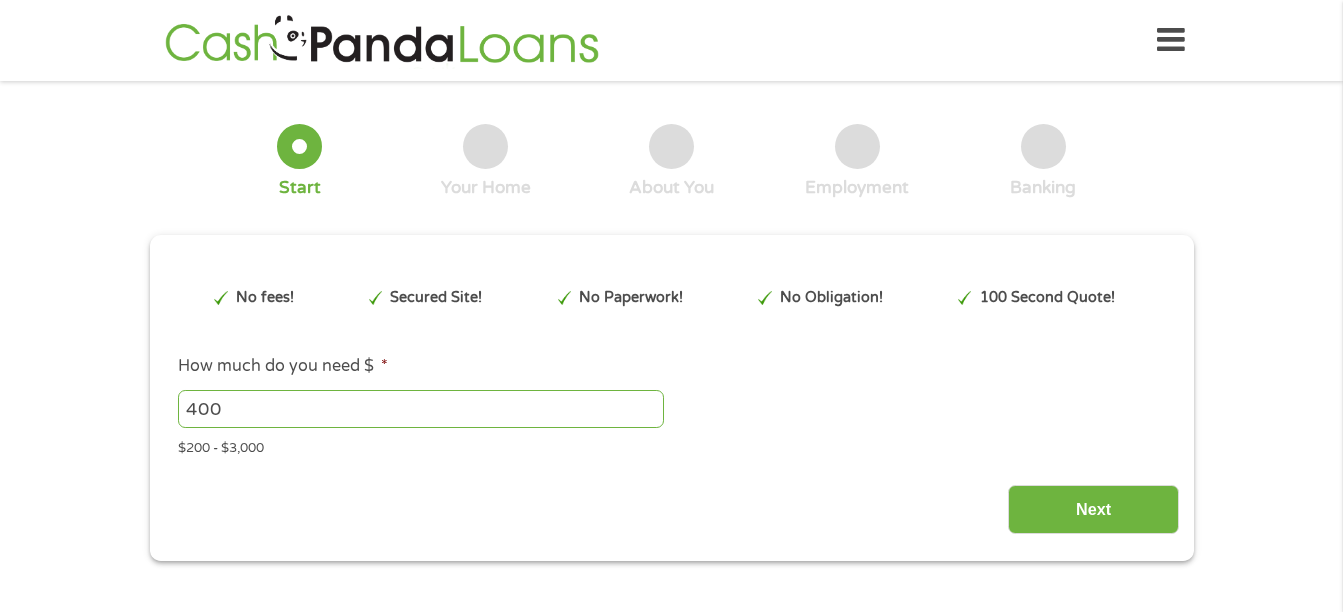 scroll, scrollTop: 0, scrollLeft: 0, axis: both 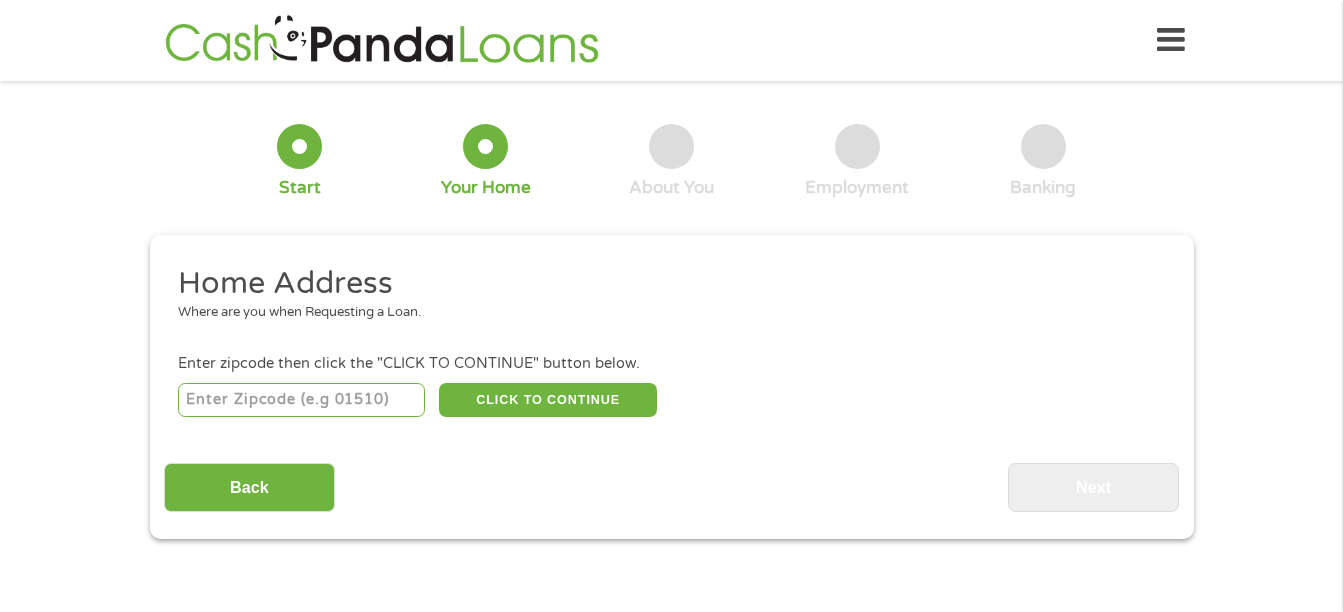 click at bounding box center [301, 400] 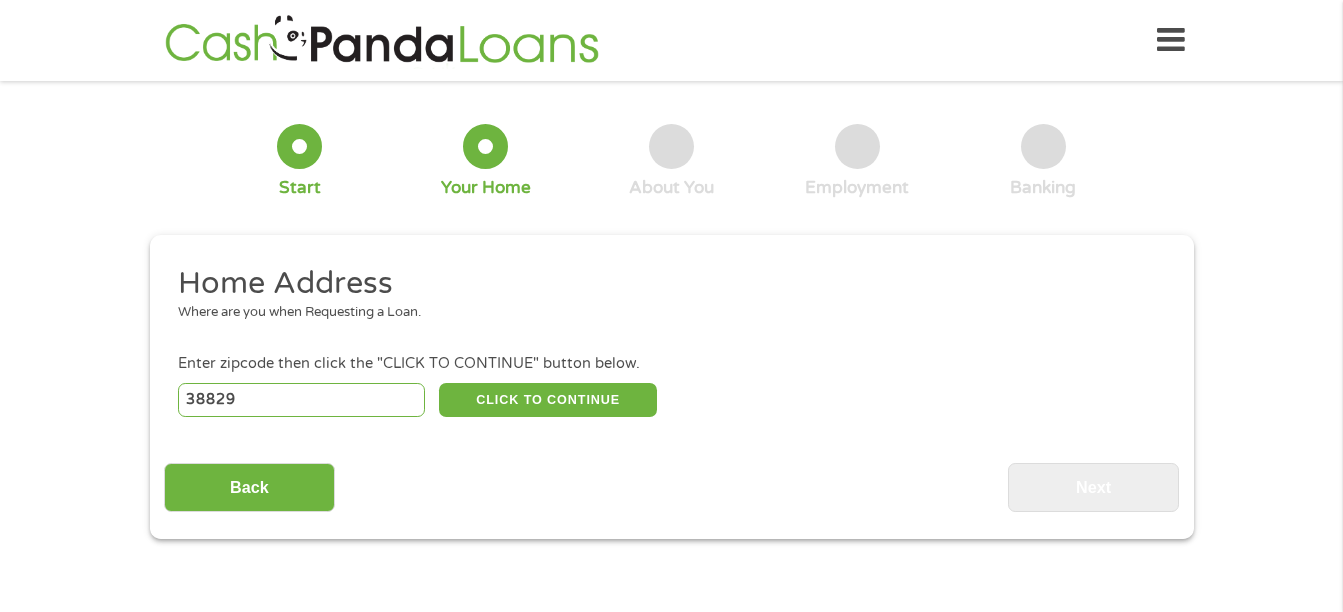 select on "Mississippi" 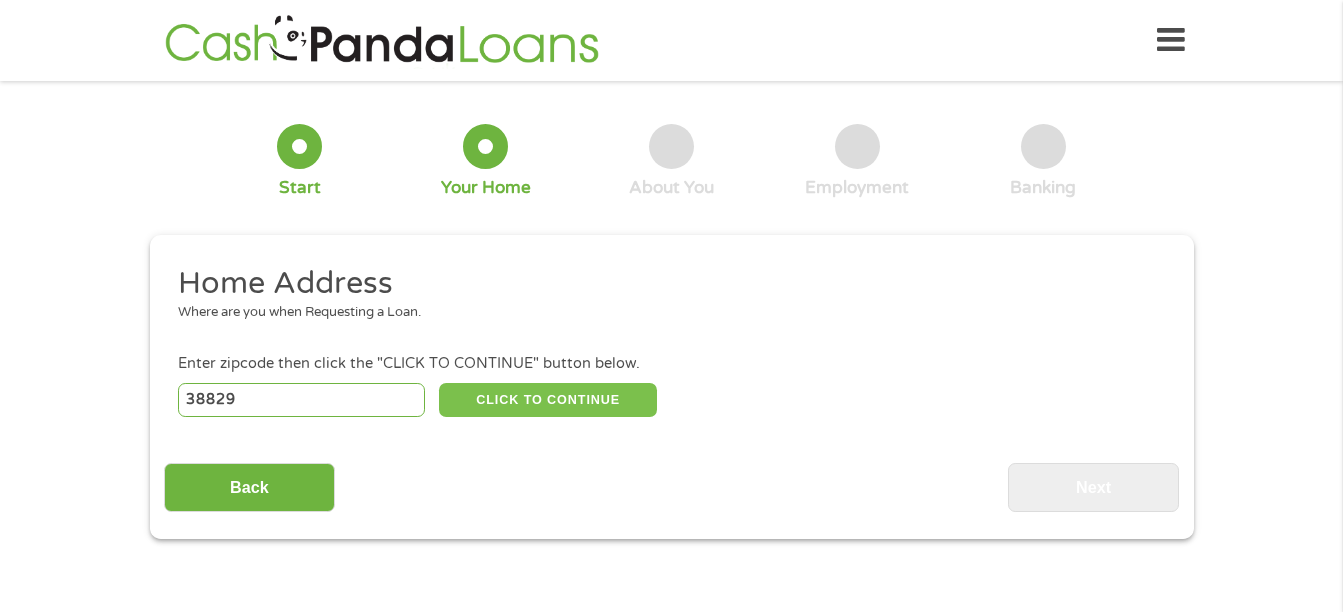 click on "CLICK TO CONTINUE" at bounding box center [548, 400] 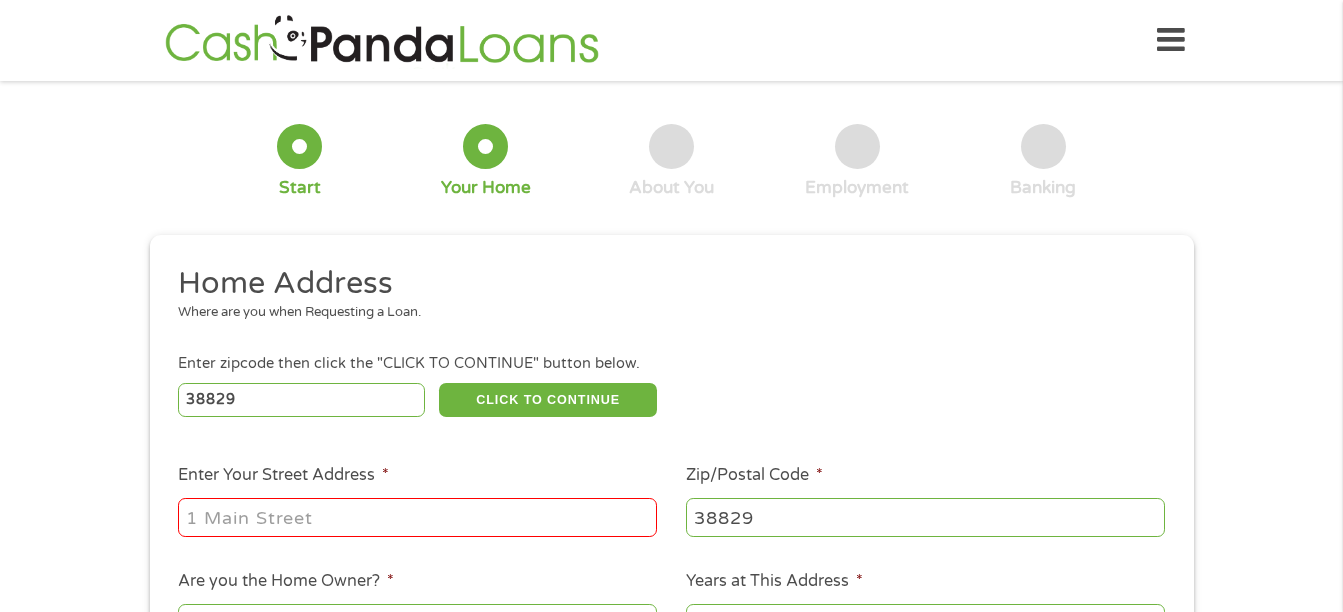 click on "Enter Your Street Address *" at bounding box center [417, 517] 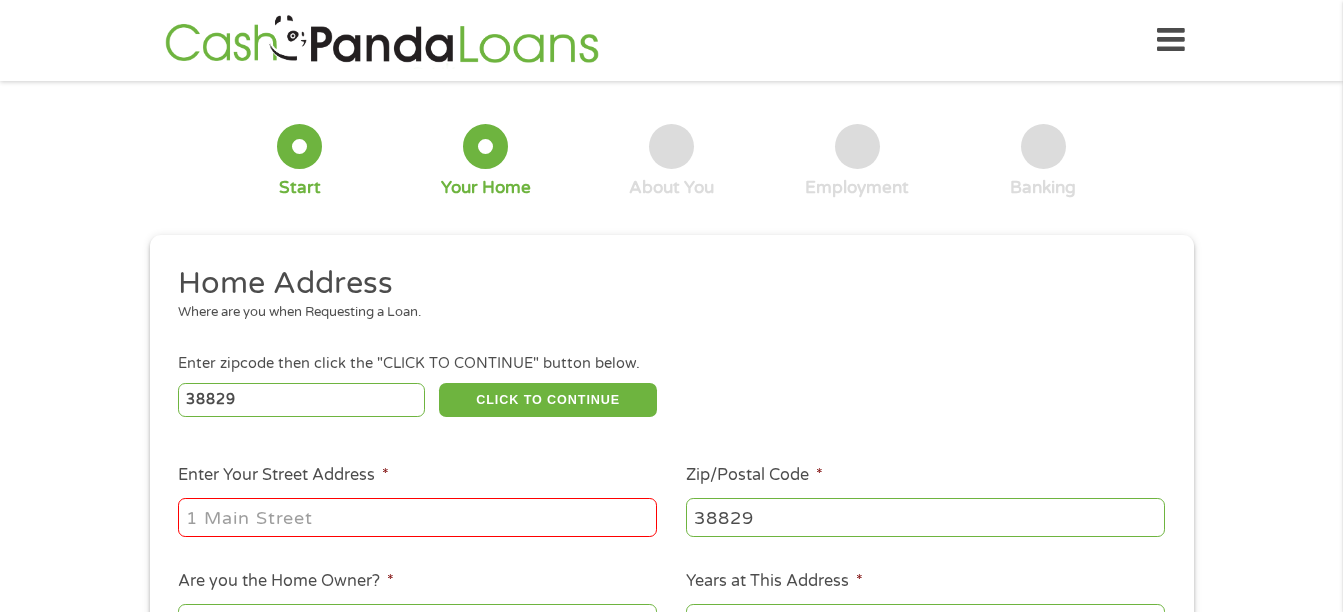 type on "200 Northhaven Dr" 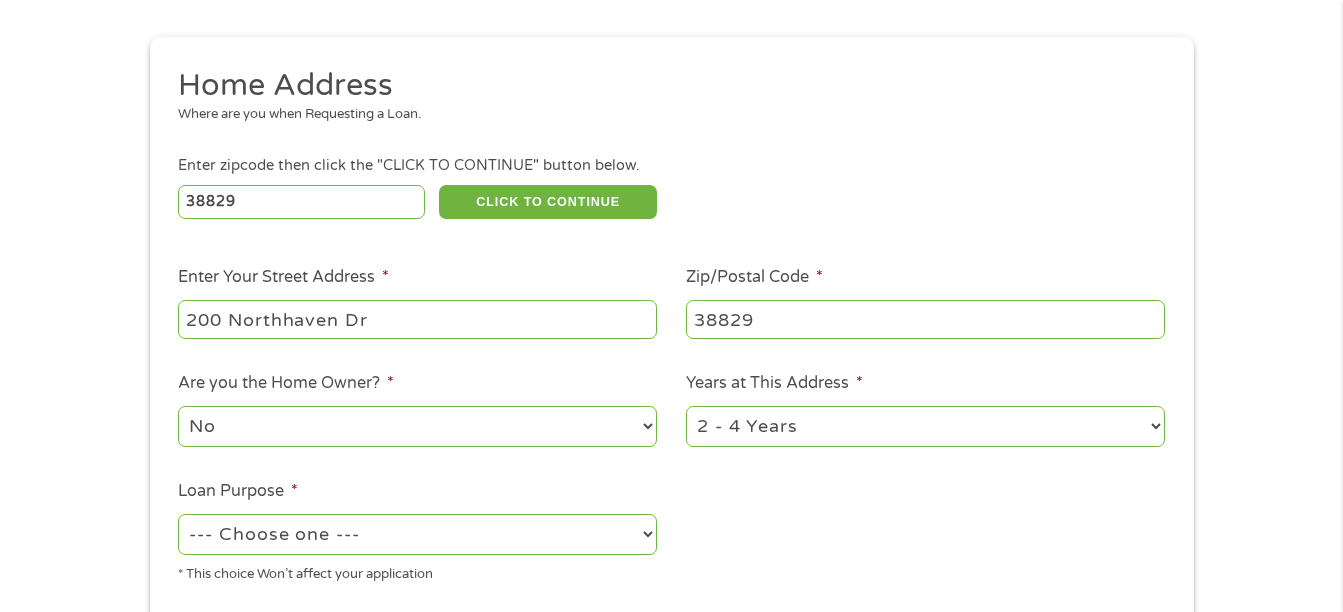 scroll, scrollTop: 200, scrollLeft: 0, axis: vertical 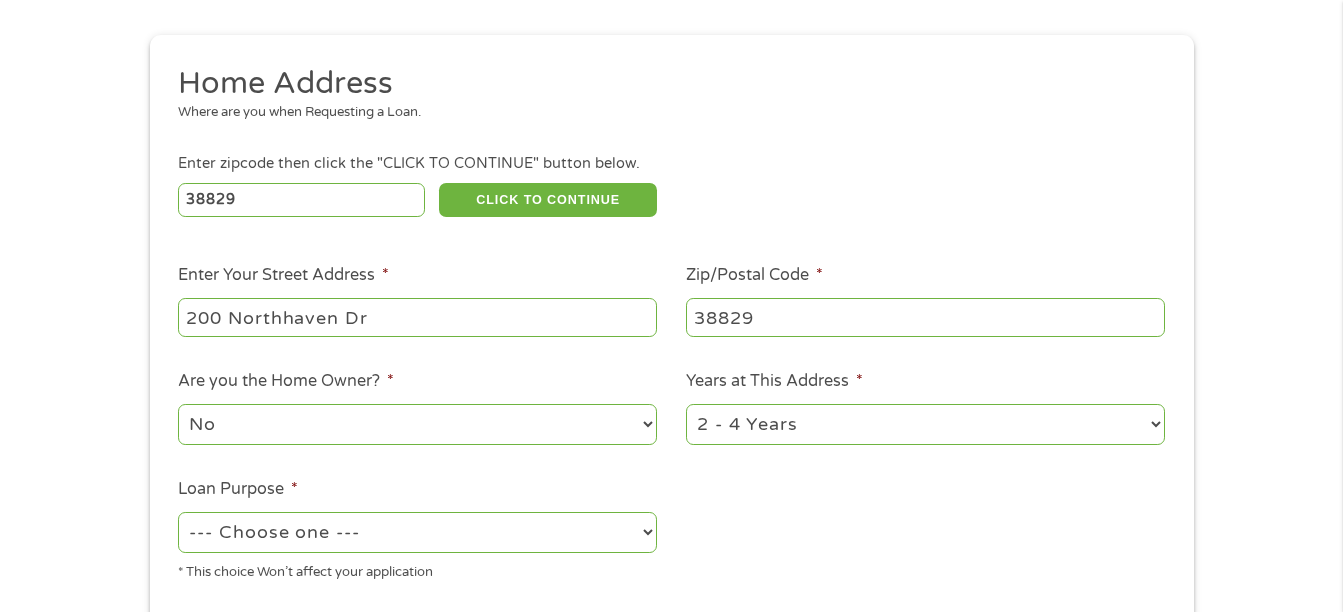 click on "No Yes" at bounding box center (417, 424) 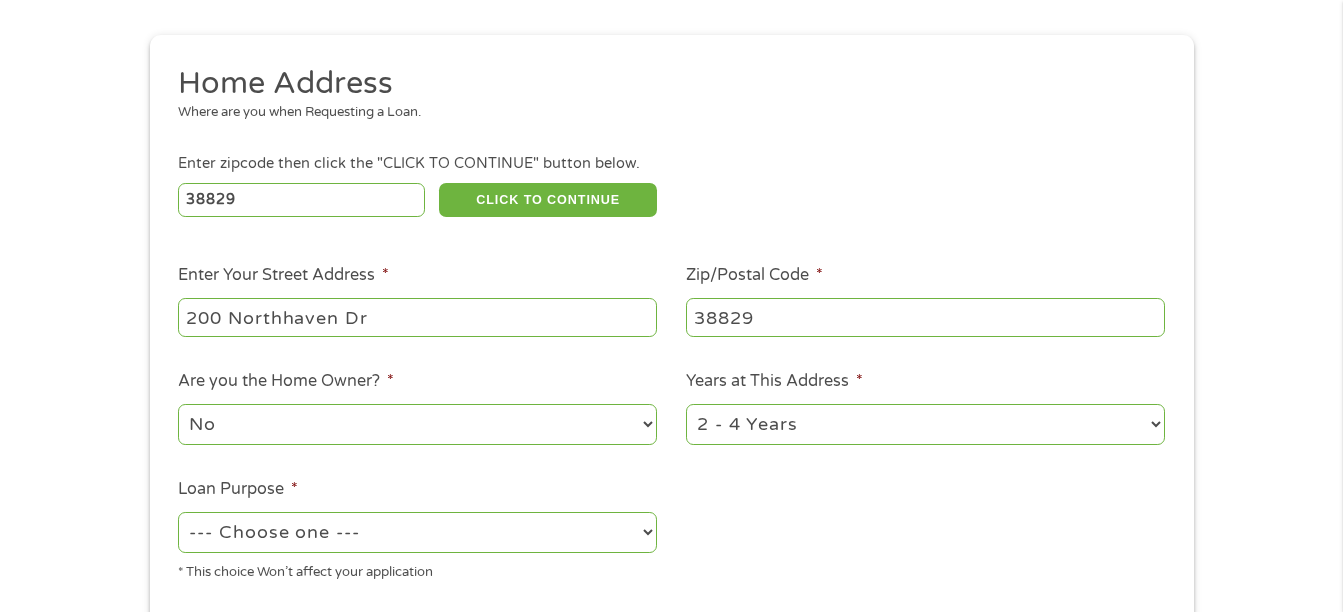 click on "No Yes" at bounding box center [417, 424] 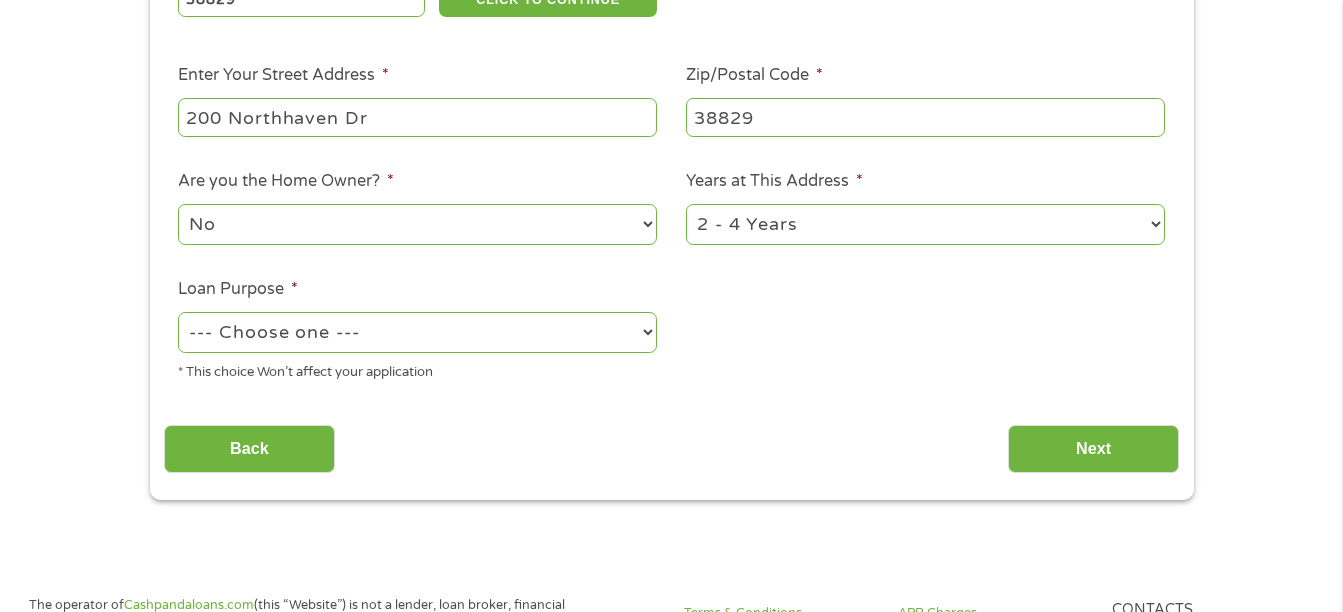 click on "--- Choose one --- Pay Bills Debt Consolidation Home Improvement Major Purchase Car Loan Short Term Cash Medical Expenses Other" at bounding box center [417, 332] 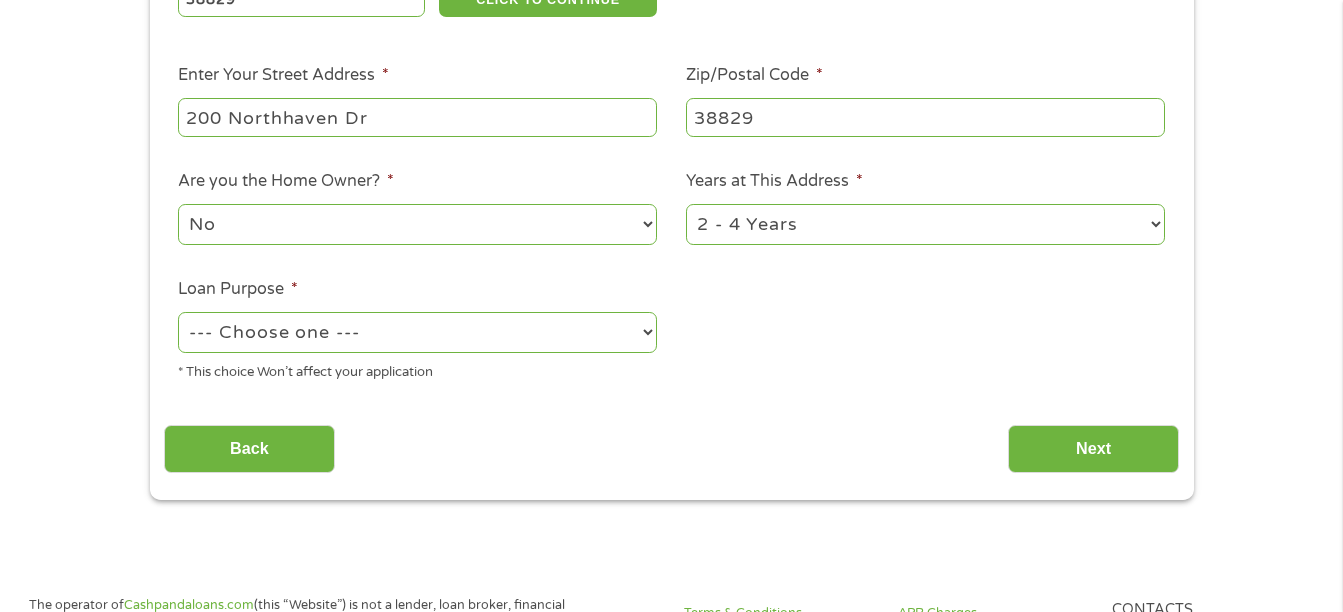 select on "shorttermcash" 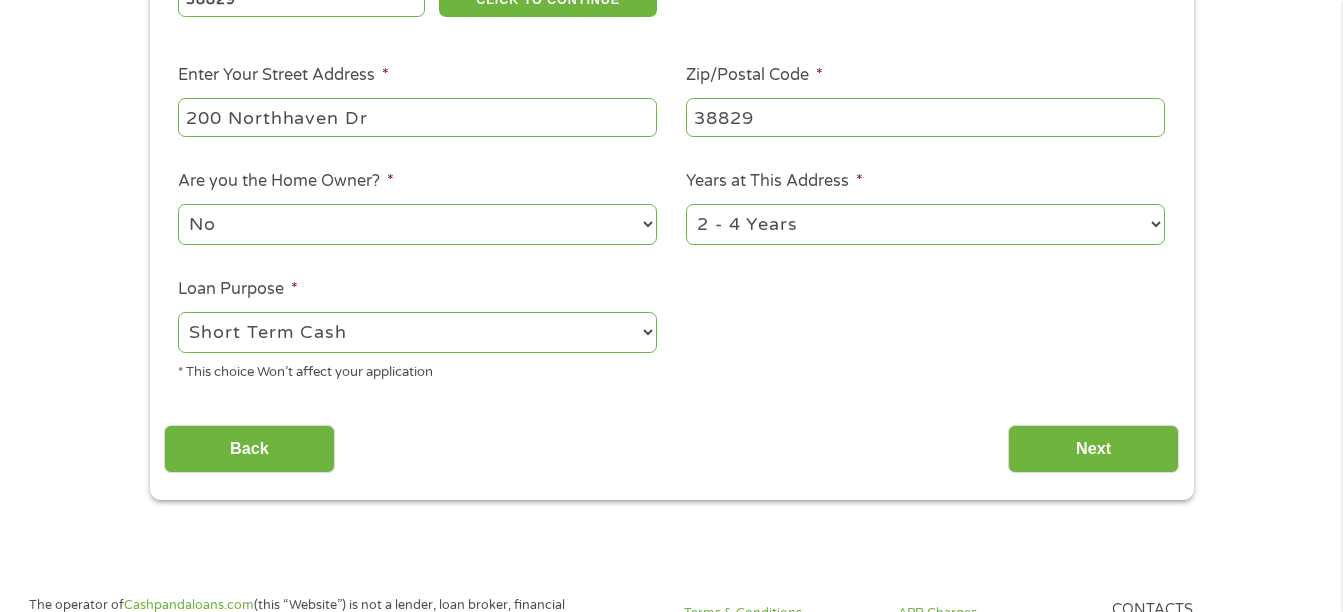 click on "--- Choose one --- Pay Bills Debt Consolidation Home Improvement Major Purchase Car Loan Short Term Cash Medical Expenses Other" at bounding box center [417, 332] 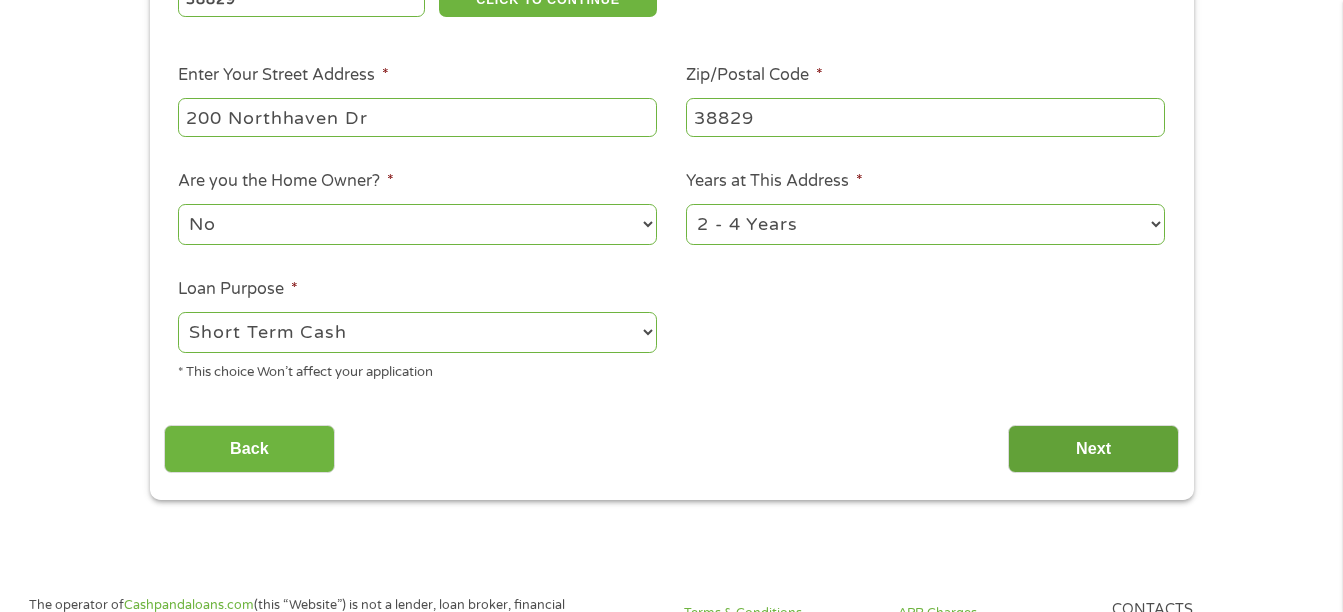 click on "Next" at bounding box center [1093, 449] 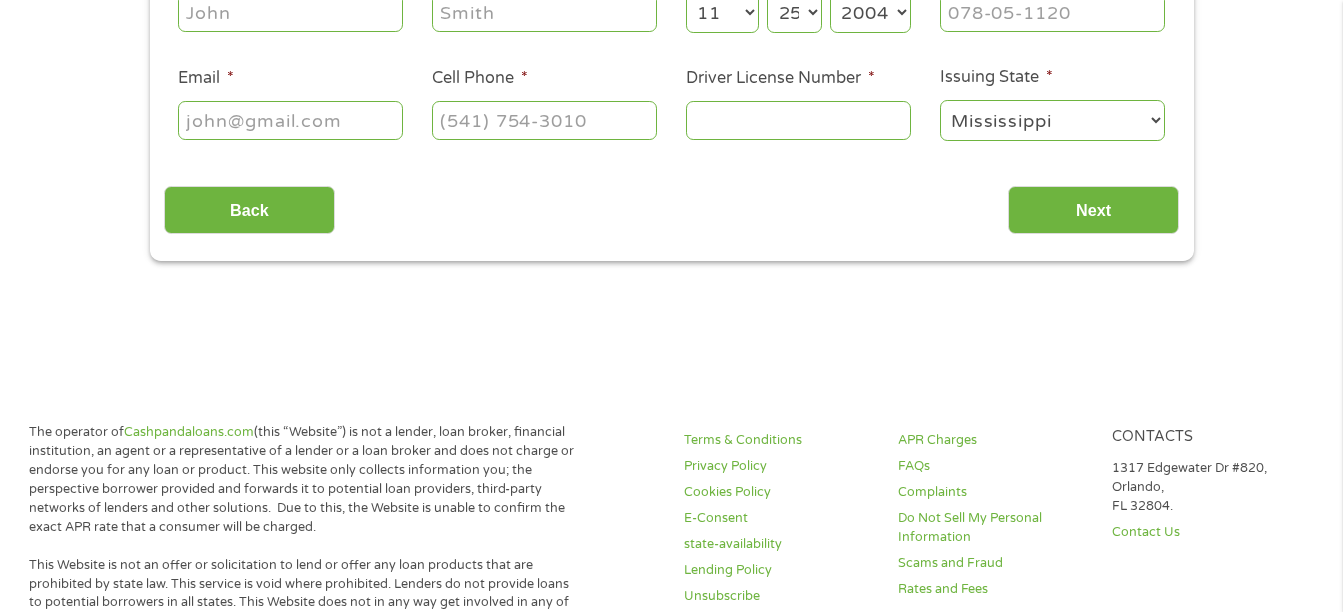 scroll, scrollTop: 8, scrollLeft: 8, axis: both 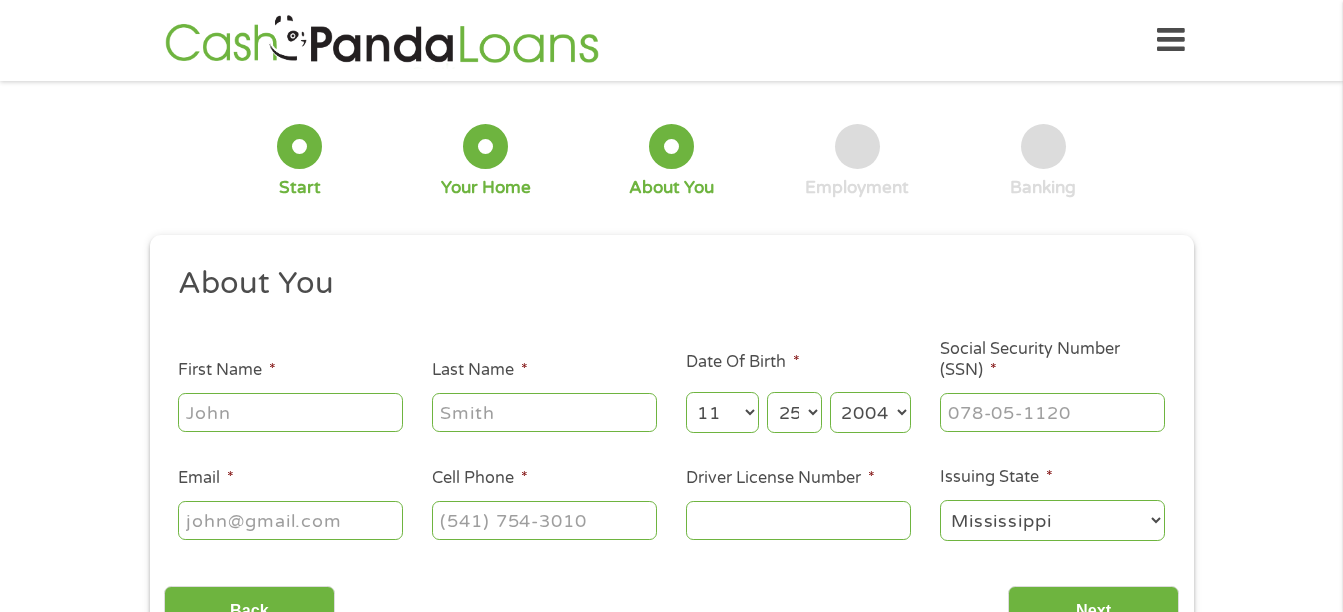 click on "First Name *" at bounding box center [290, 412] 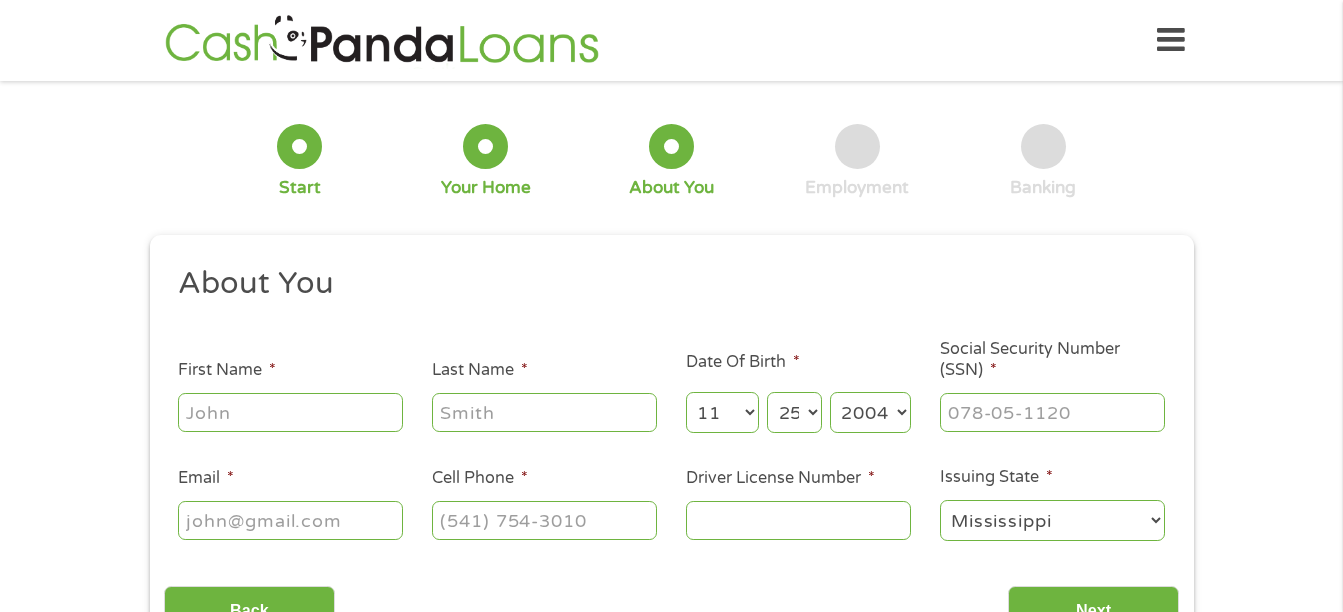 type on "[FIRST]" 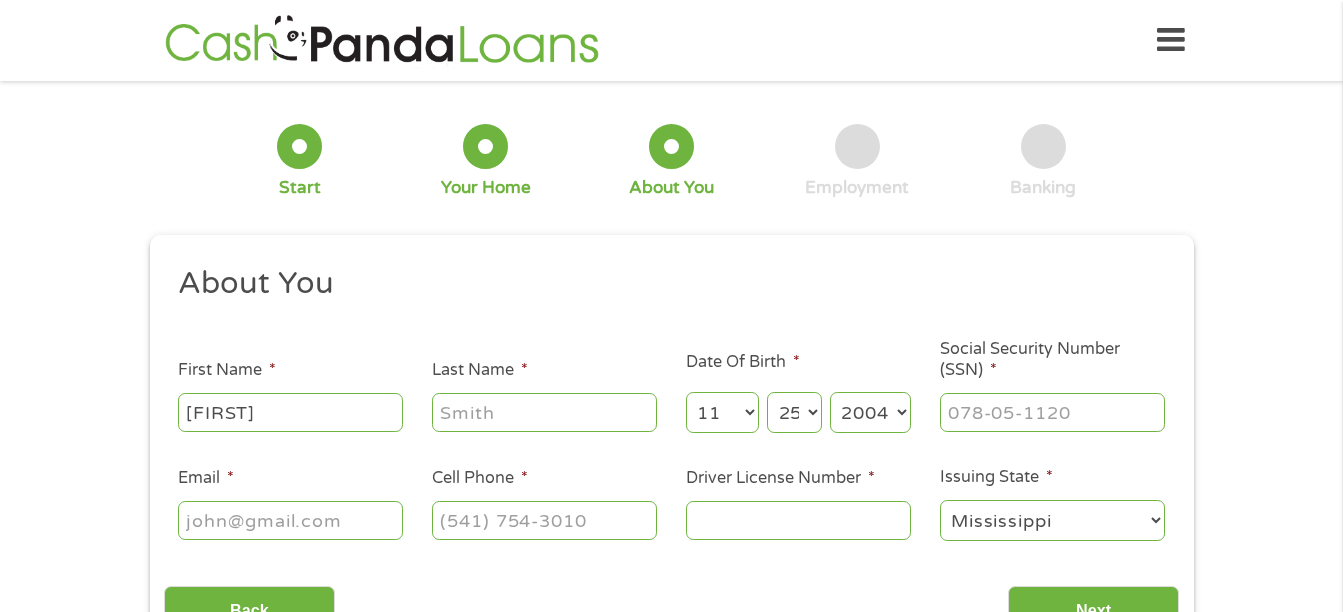 type on "[LAST]" 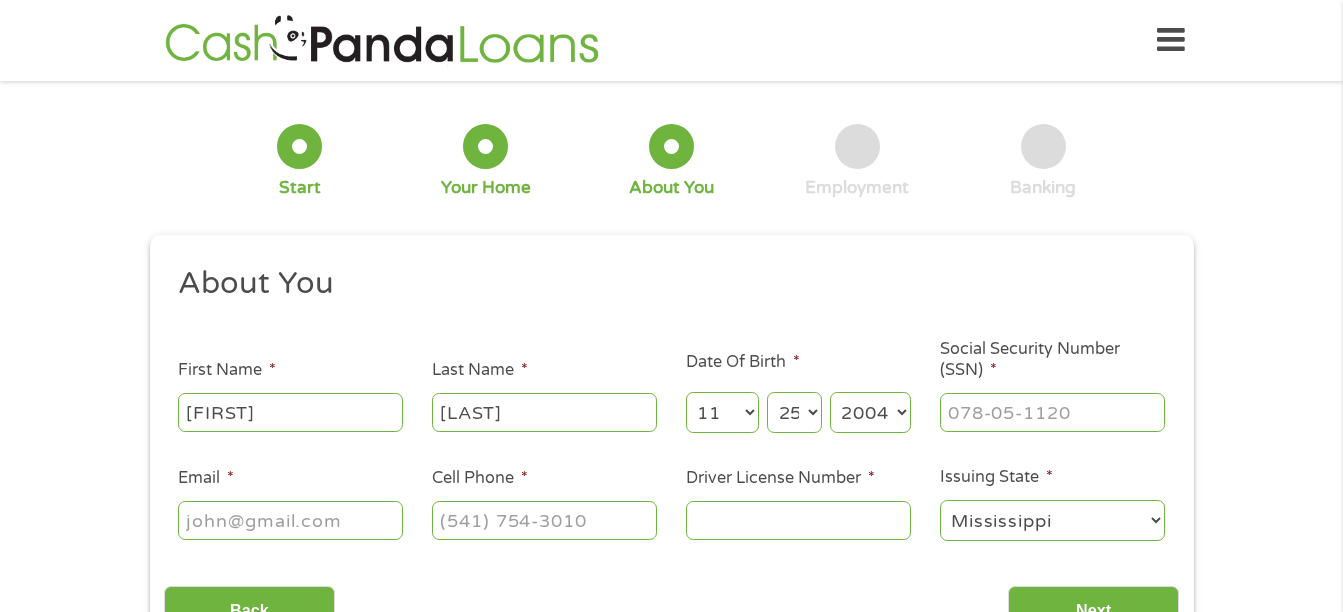 select on "1" 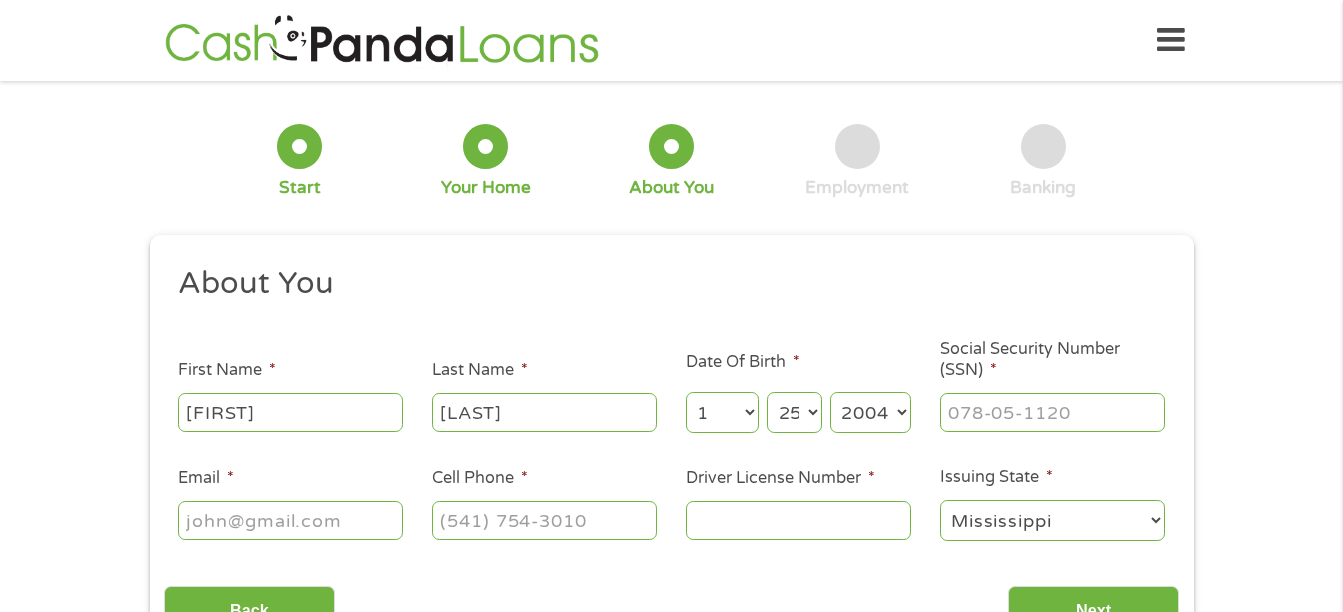 select on "24" 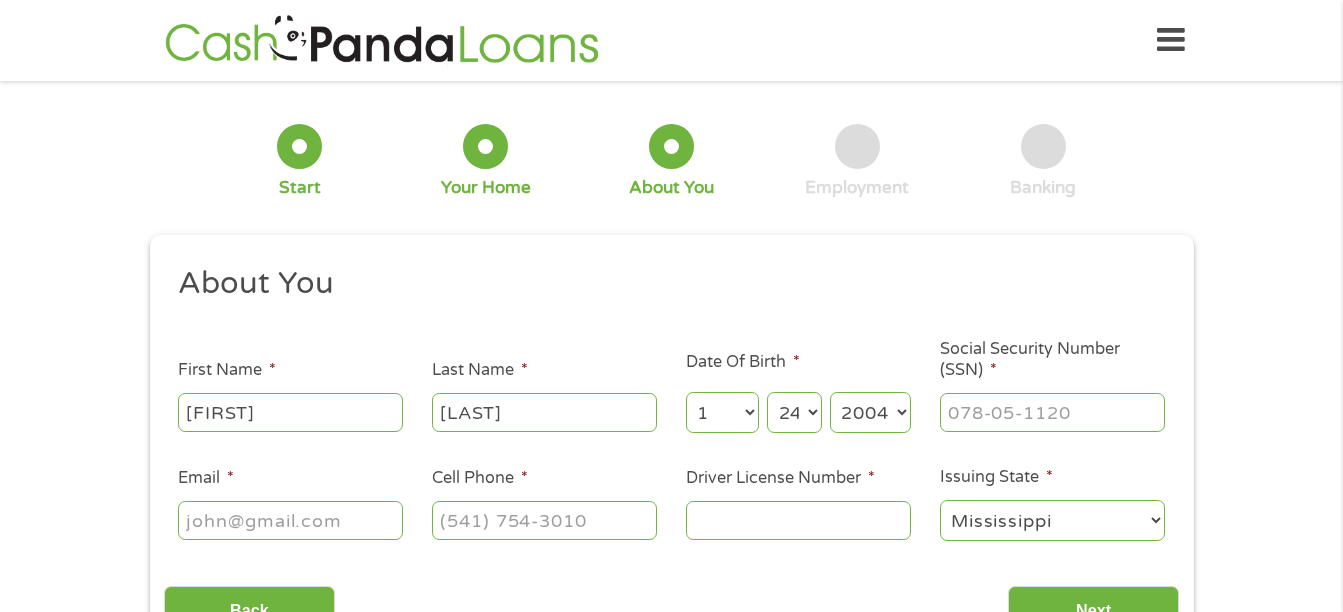 select on "1986" 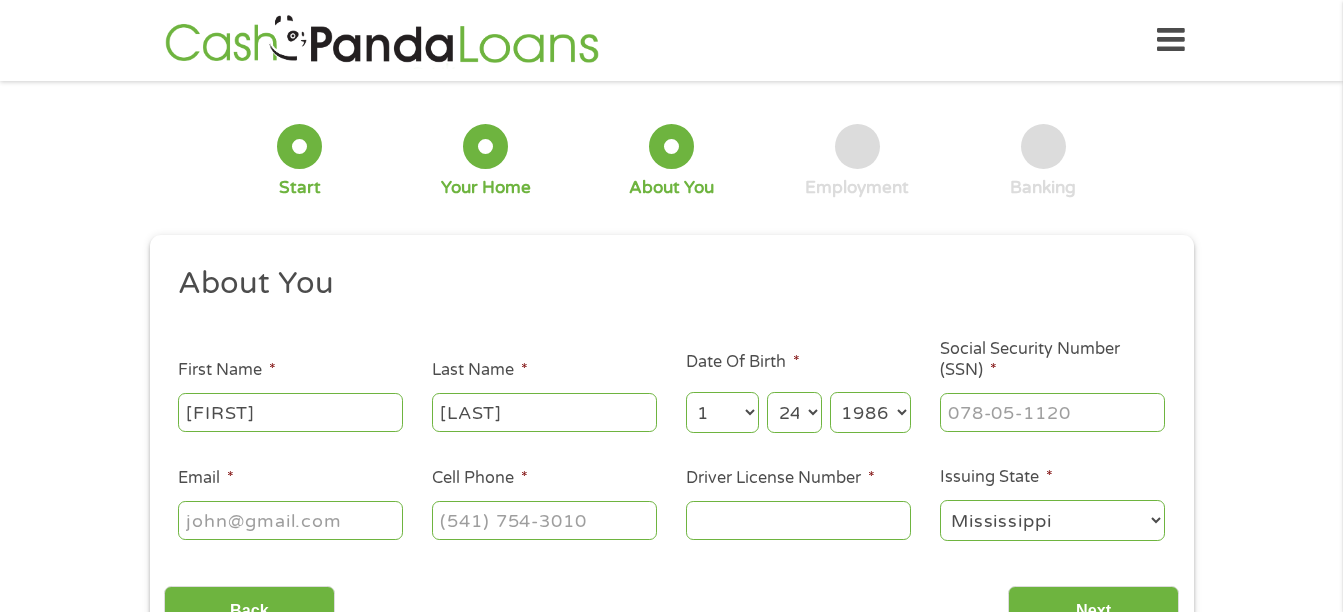 type on "horn[FIRST]27@example.com" 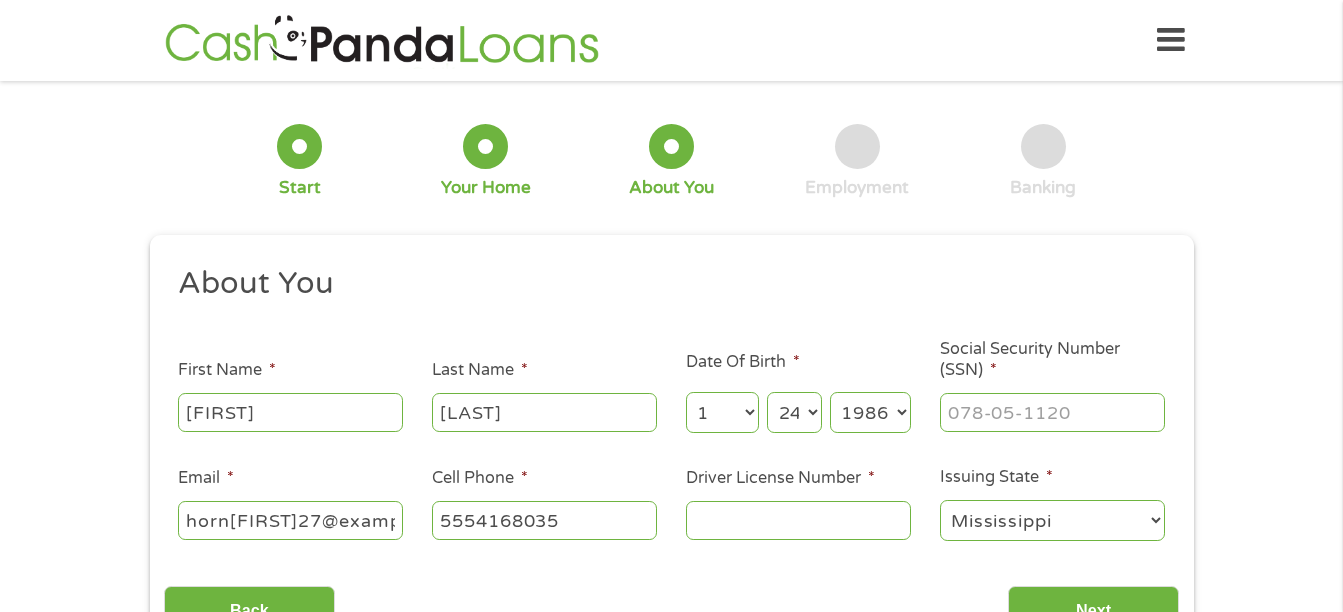 type on "(555) 416-8035" 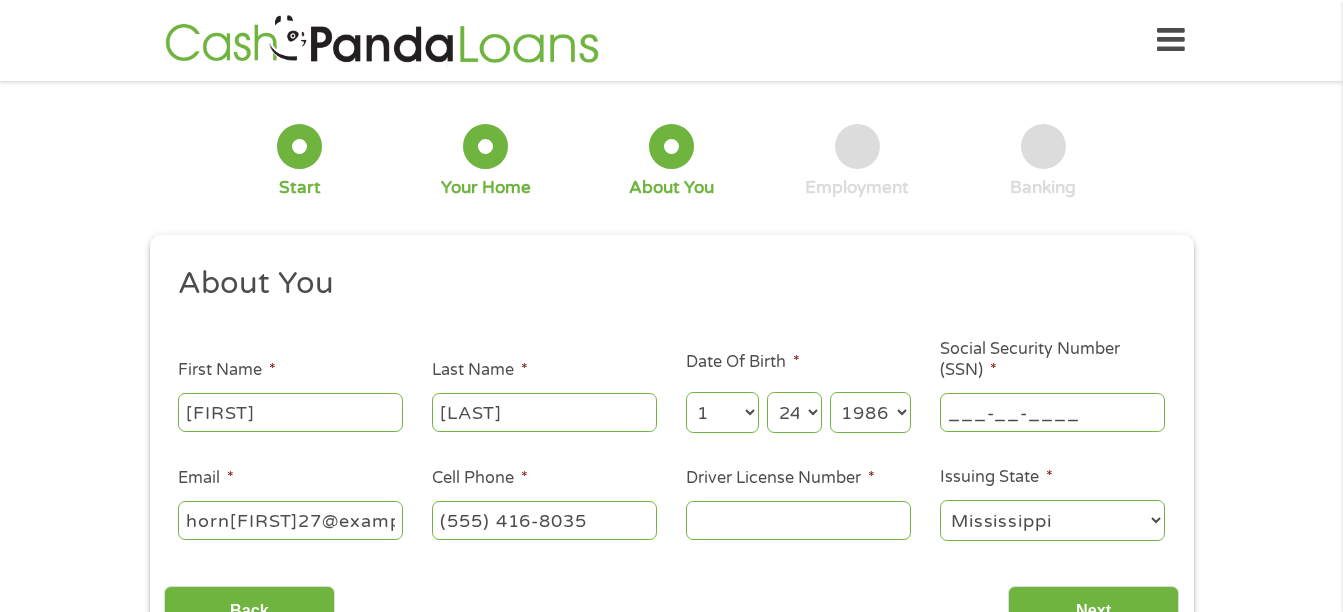 click on "___-__-____" at bounding box center [1052, 412] 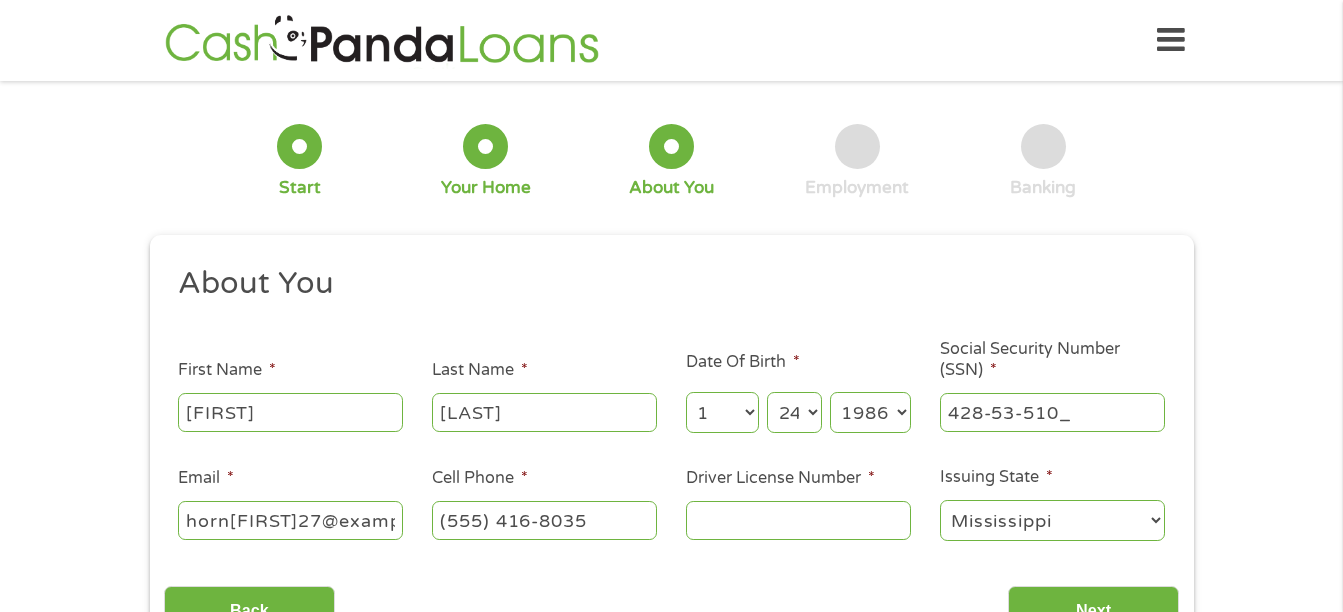 type on "428-53-5102" 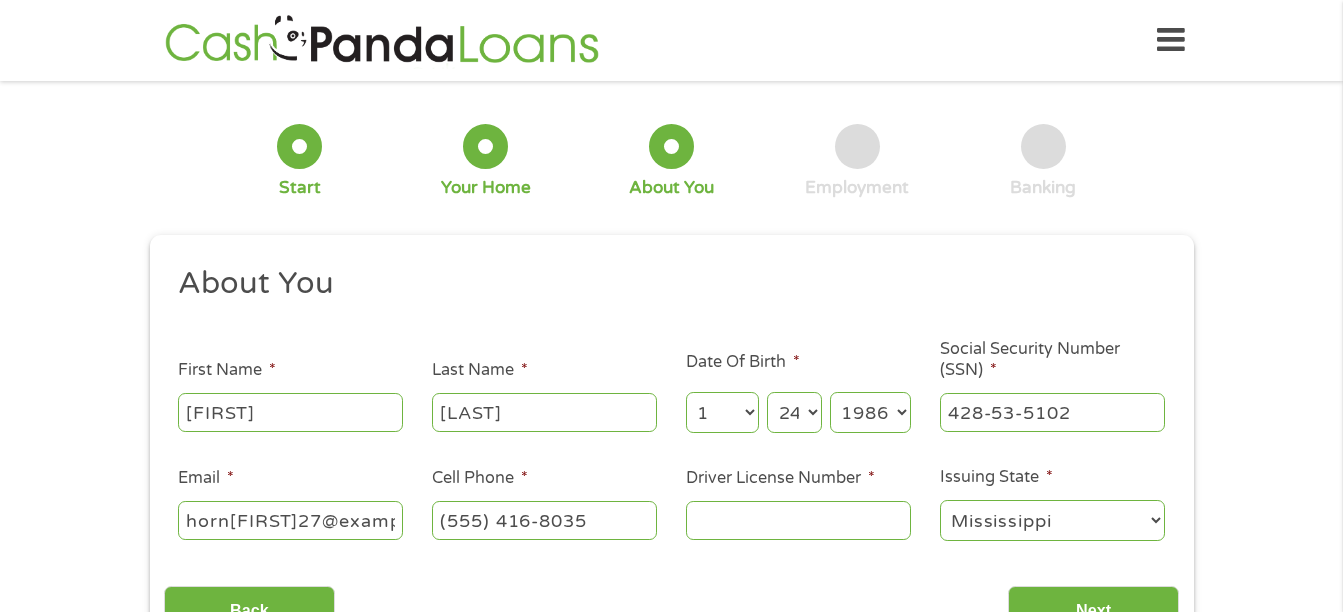 click on "Driver License Number *" at bounding box center [798, 520] 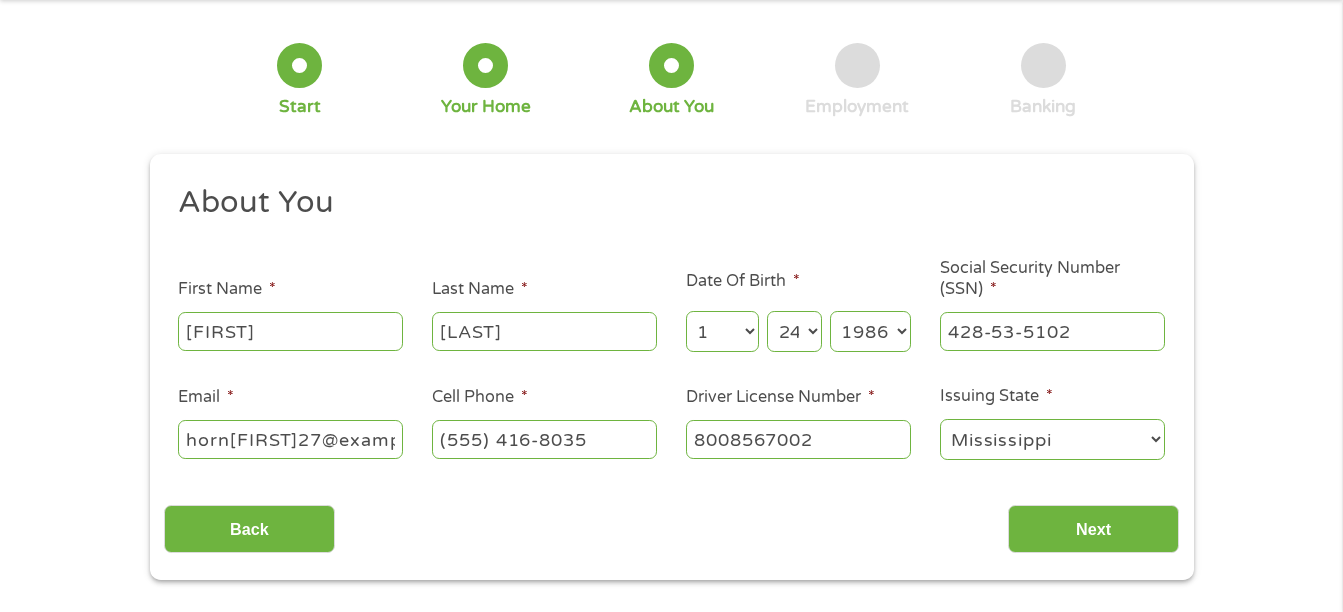 scroll, scrollTop: 200, scrollLeft: 0, axis: vertical 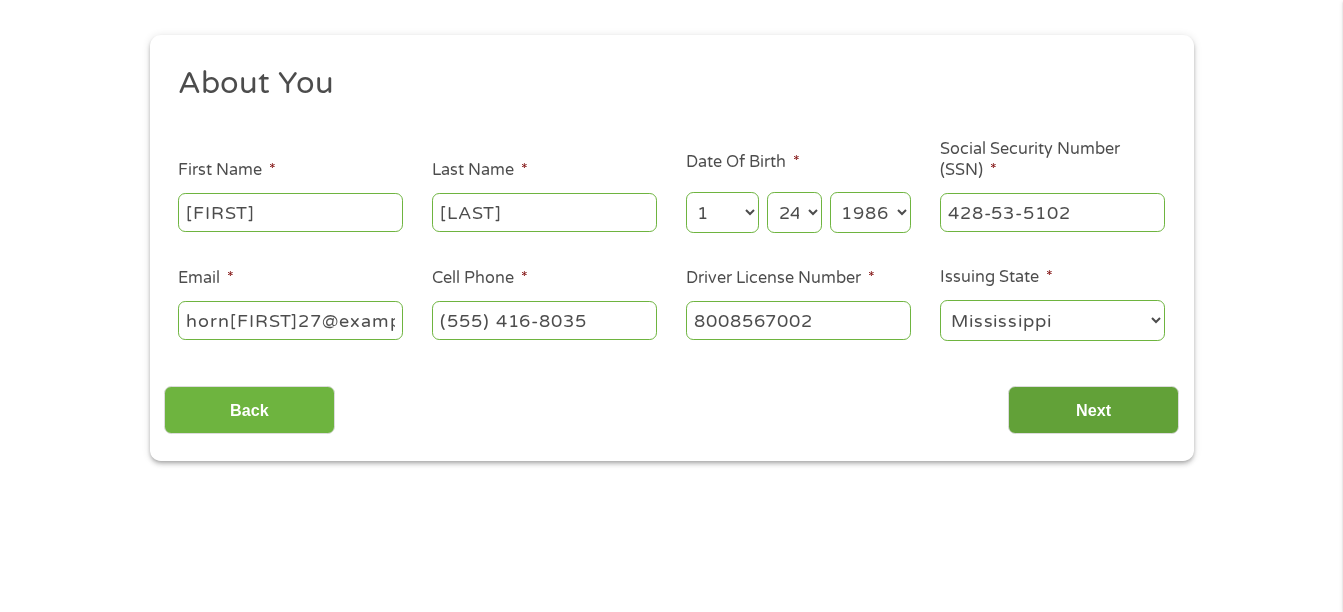type on "8008567002" 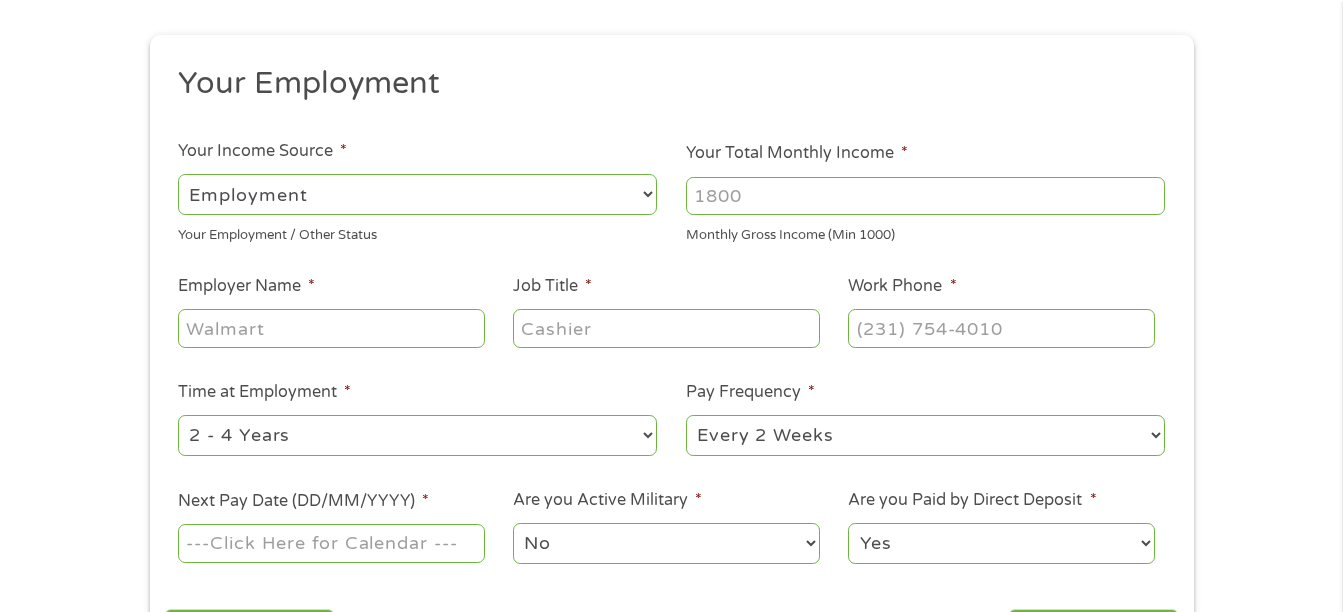 scroll, scrollTop: 8, scrollLeft: 8, axis: both 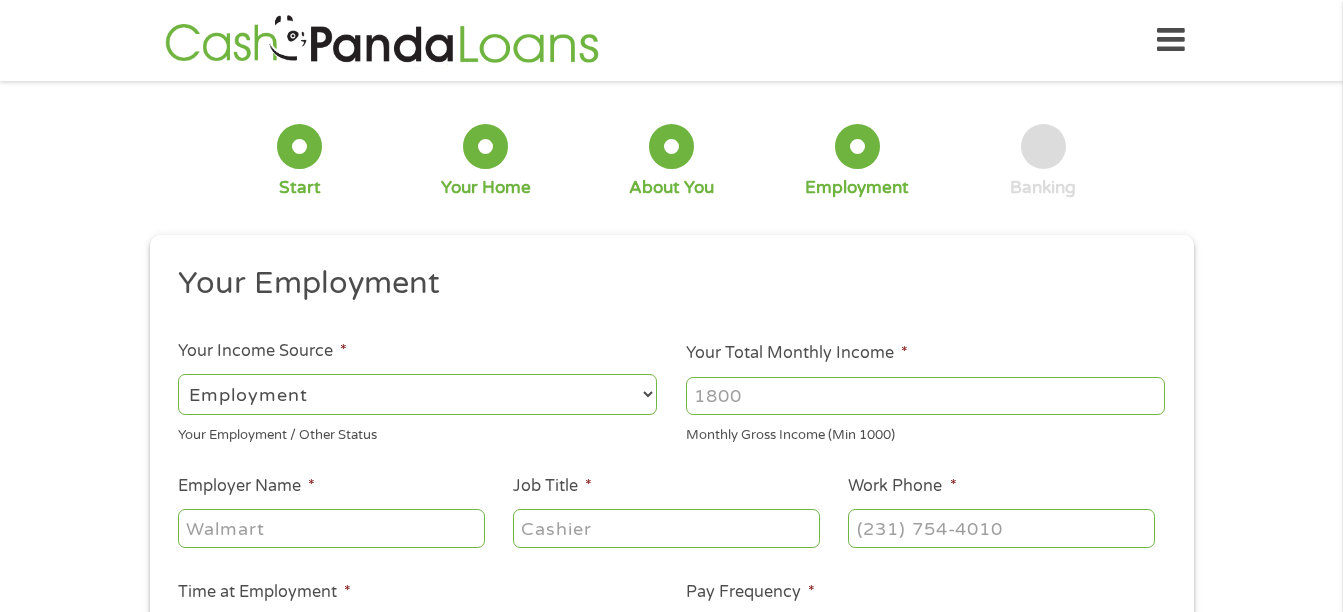 click on "Your Total Monthly Income *" at bounding box center [925, 396] 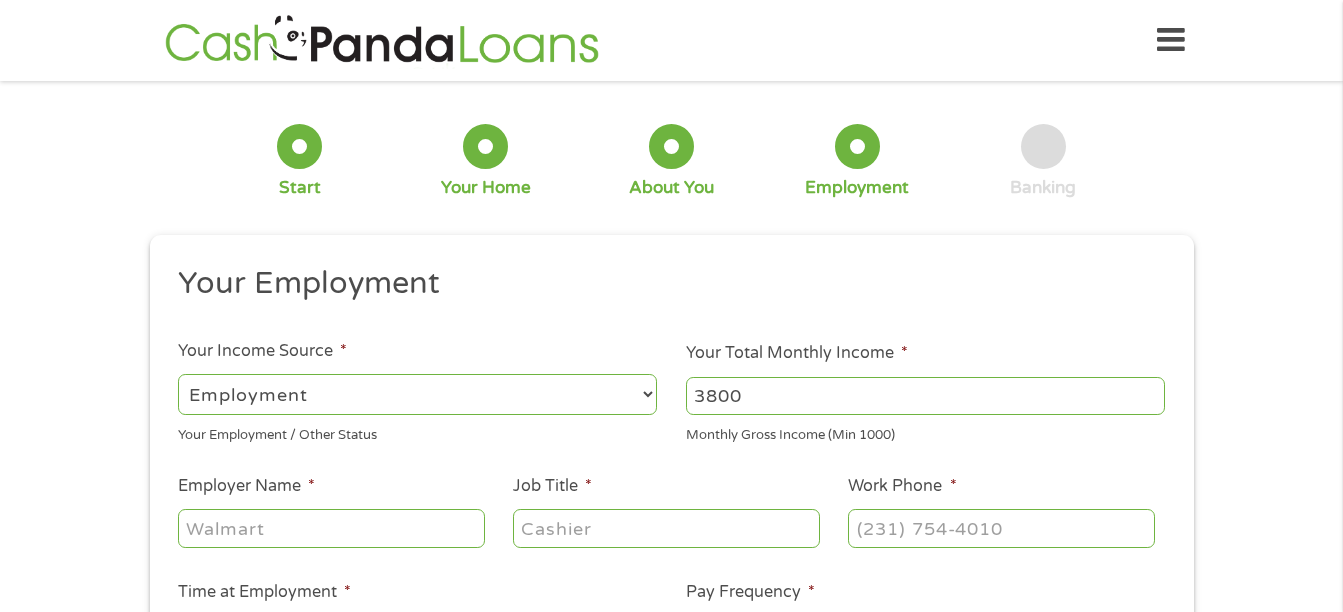 type on "3800" 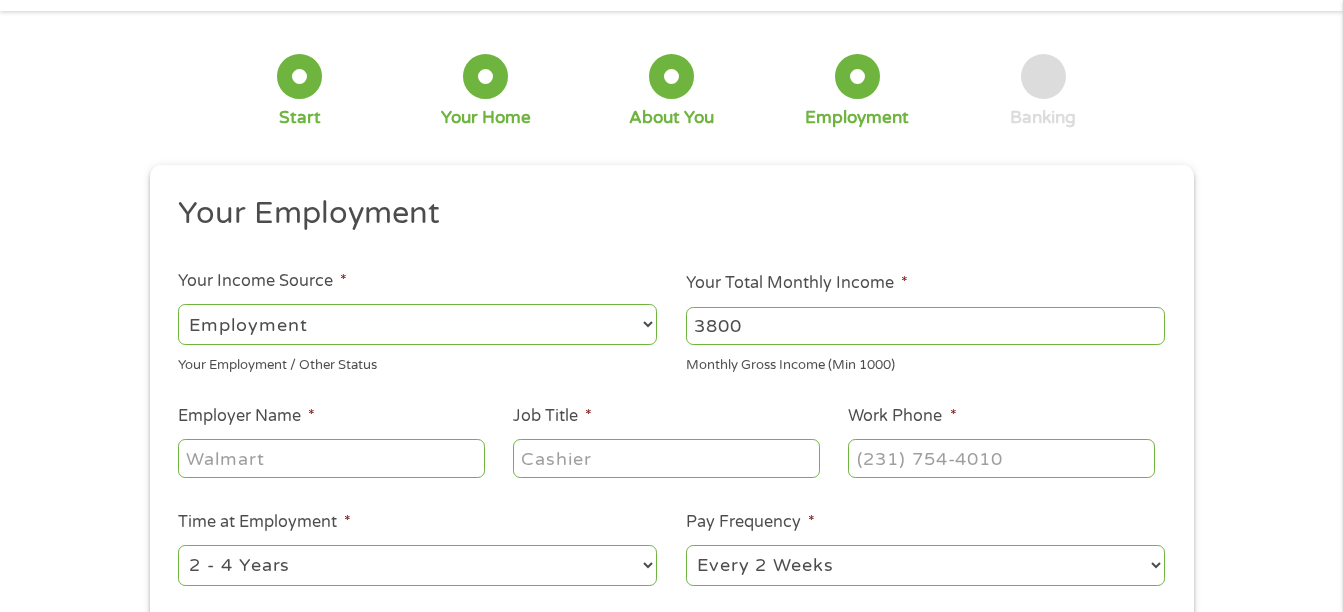 scroll, scrollTop: 100, scrollLeft: 0, axis: vertical 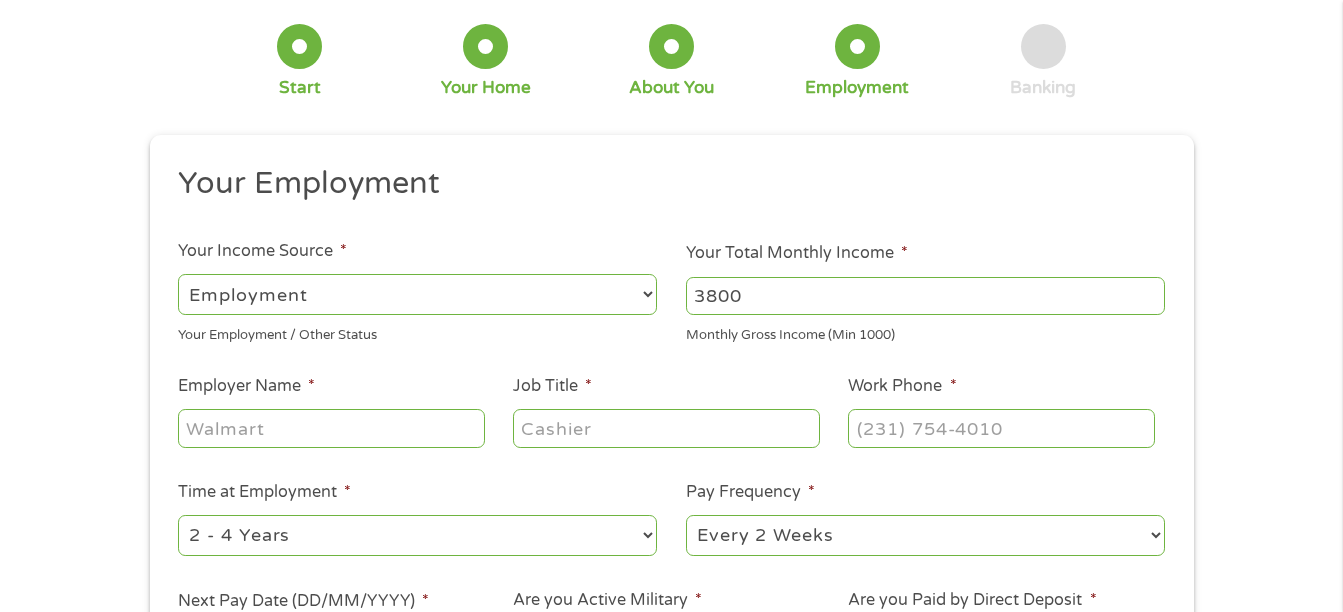 click on "Employer Name *" at bounding box center (331, 428) 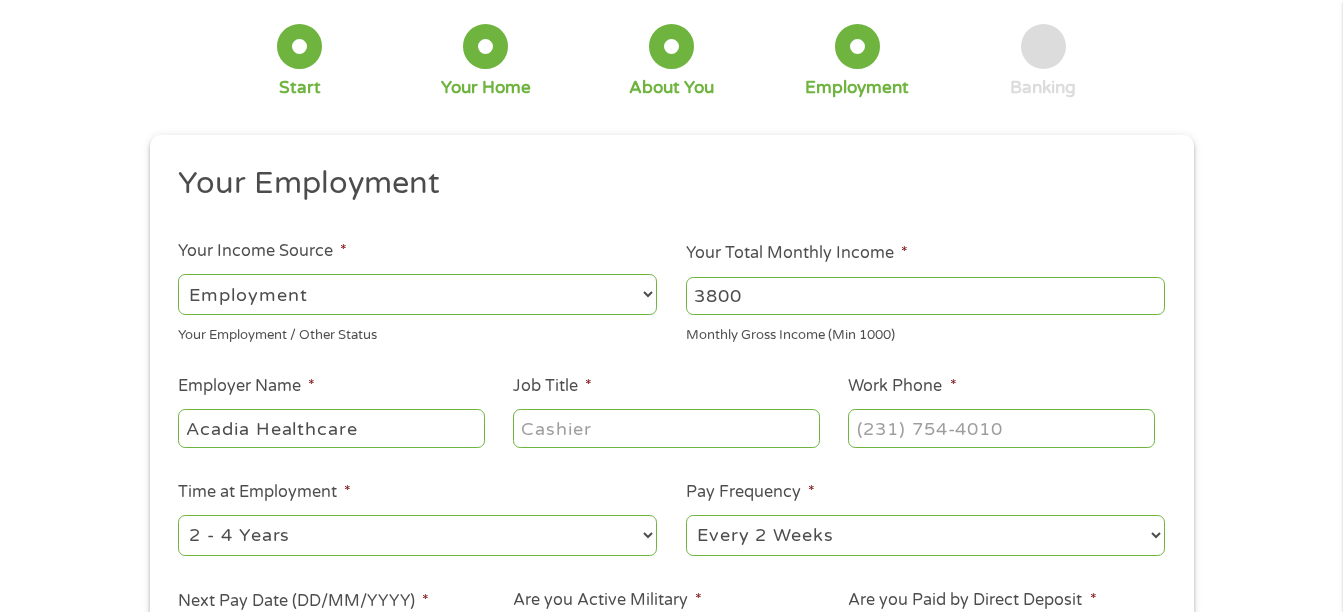 type on "Acadia Healthcare" 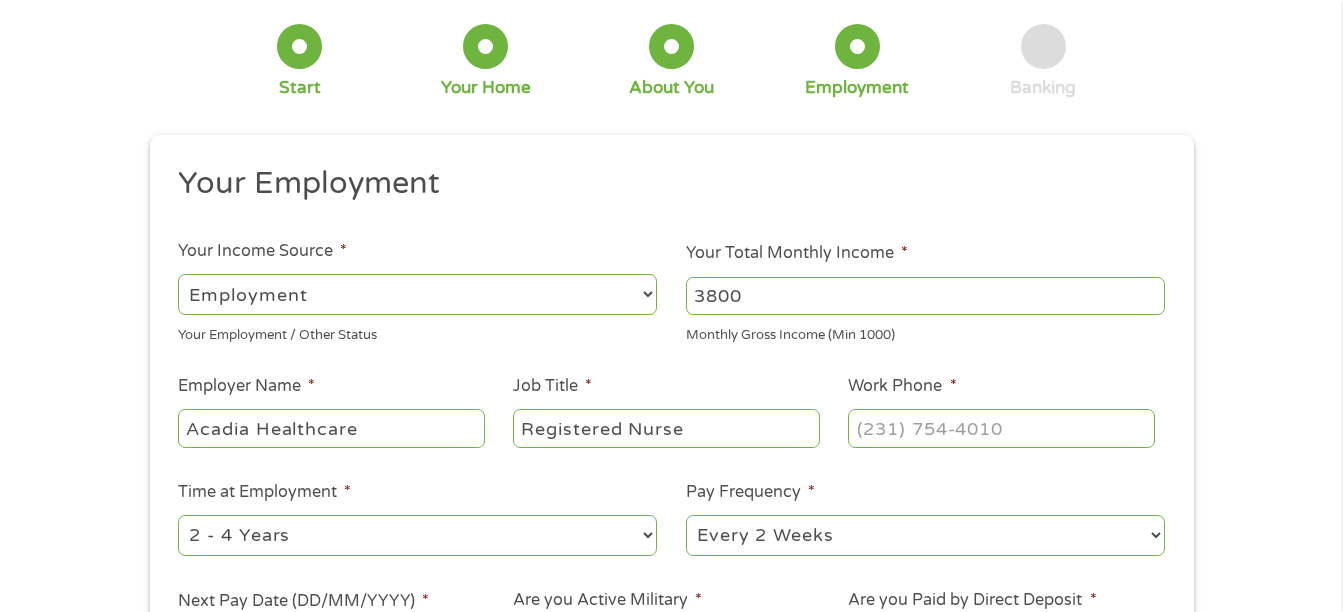 type on "Registered Nurse" 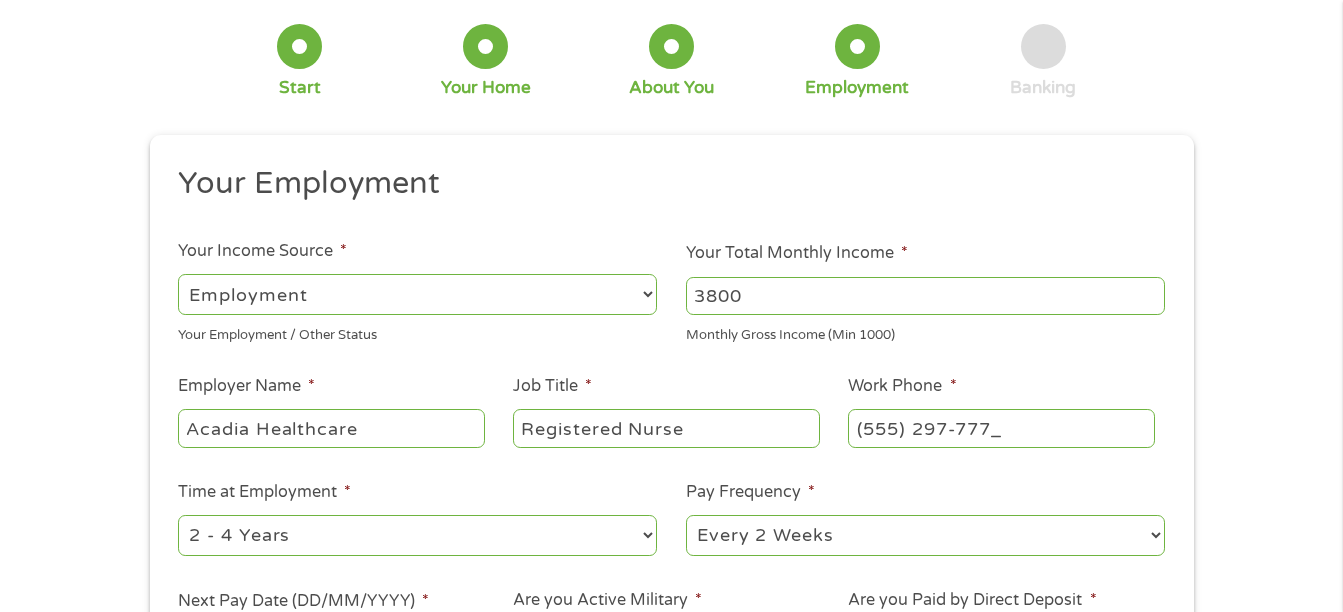 type on "(555) 297-7778" 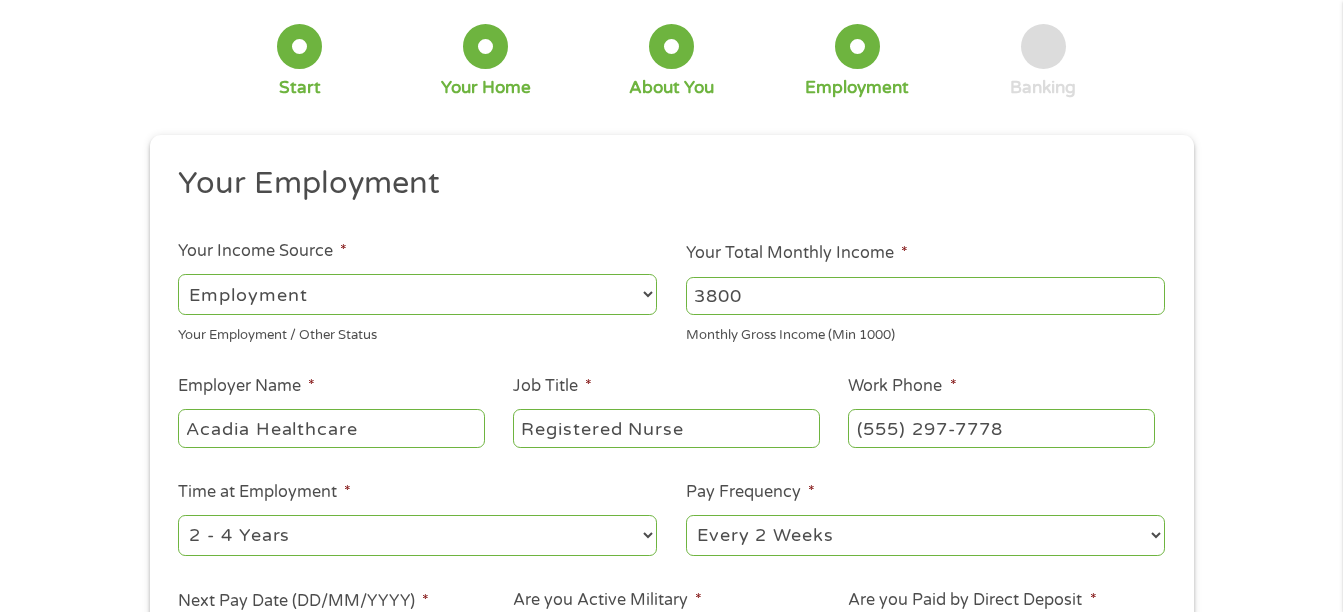 click on "--- Choose one --- 1 Year or less 1 - 2 Years 2 - 4 Years Over 4 Years" at bounding box center (417, 535) 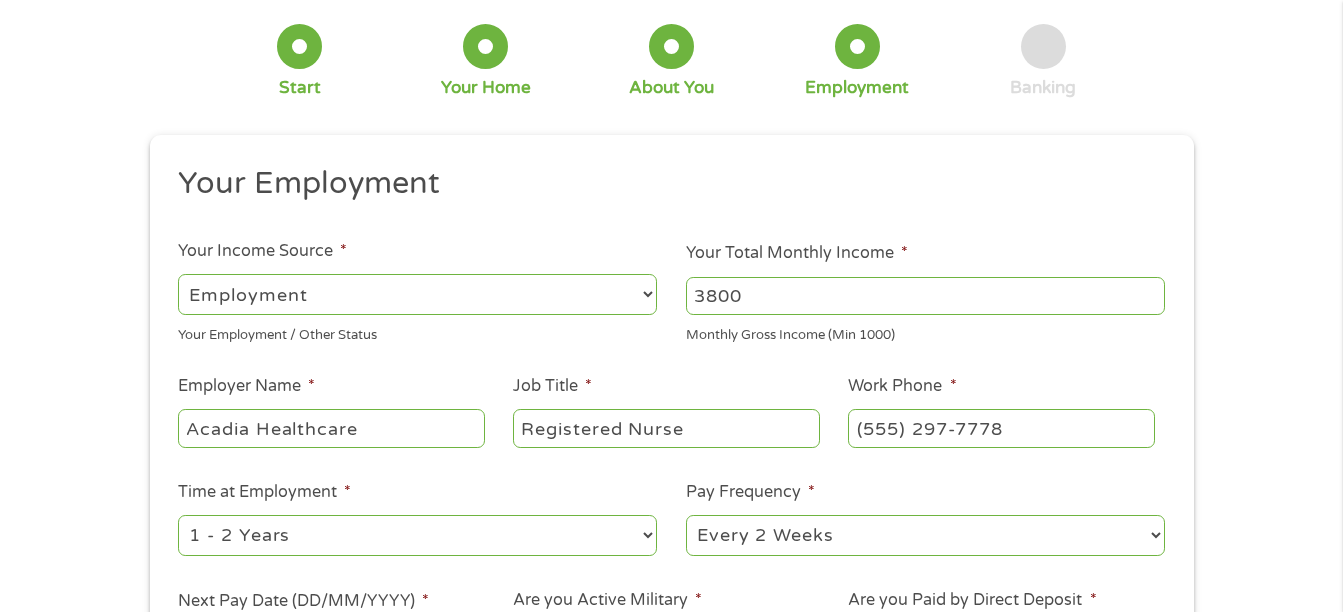 click on "--- Choose one --- 1 Year or less 1 - 2 Years 2 - 4 Years Over 4 Years" at bounding box center (417, 535) 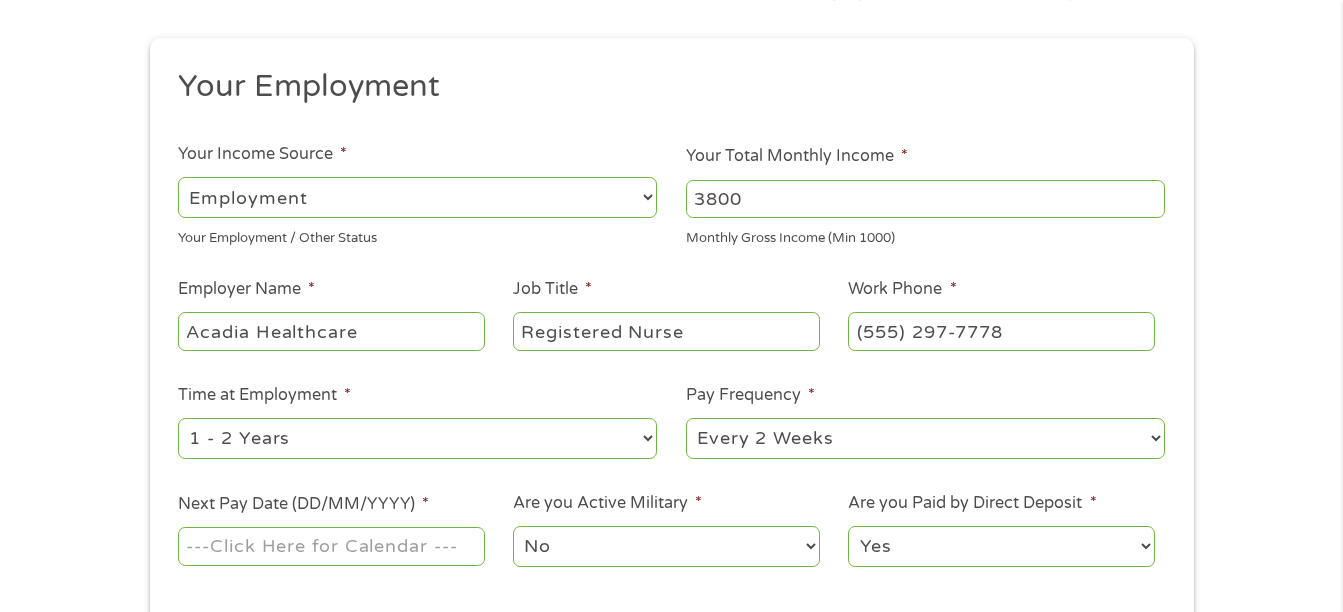 scroll, scrollTop: 200, scrollLeft: 0, axis: vertical 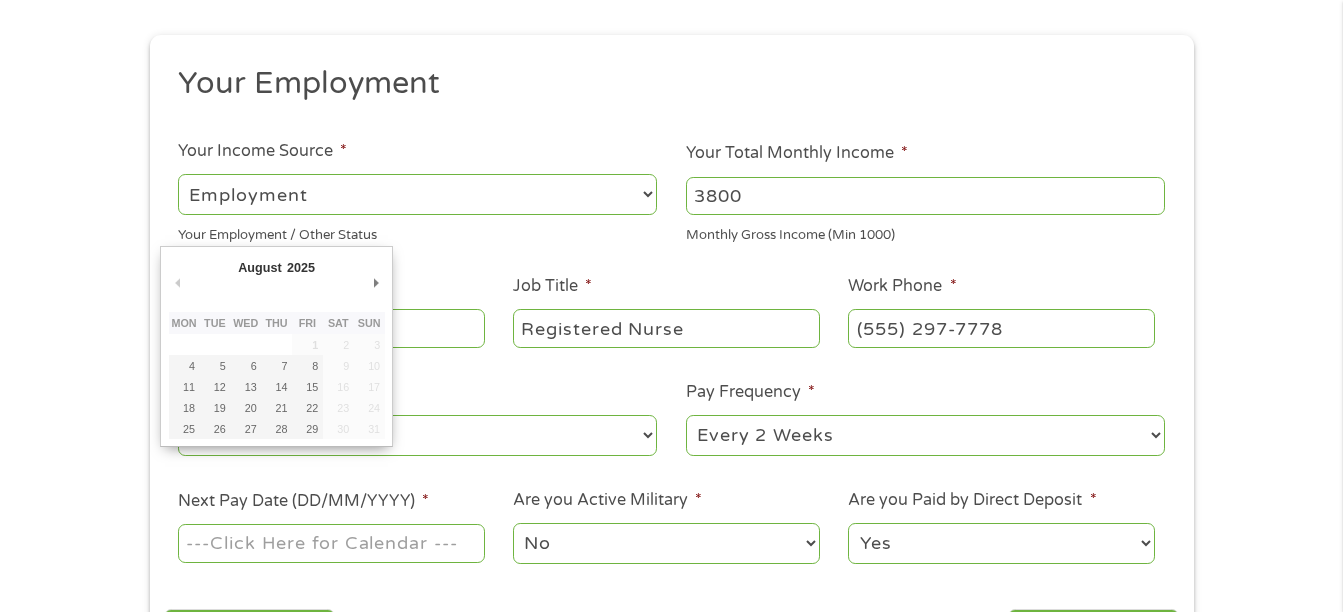 click on "Next Pay Date (DD/MM/YYYY) *" at bounding box center (331, 543) 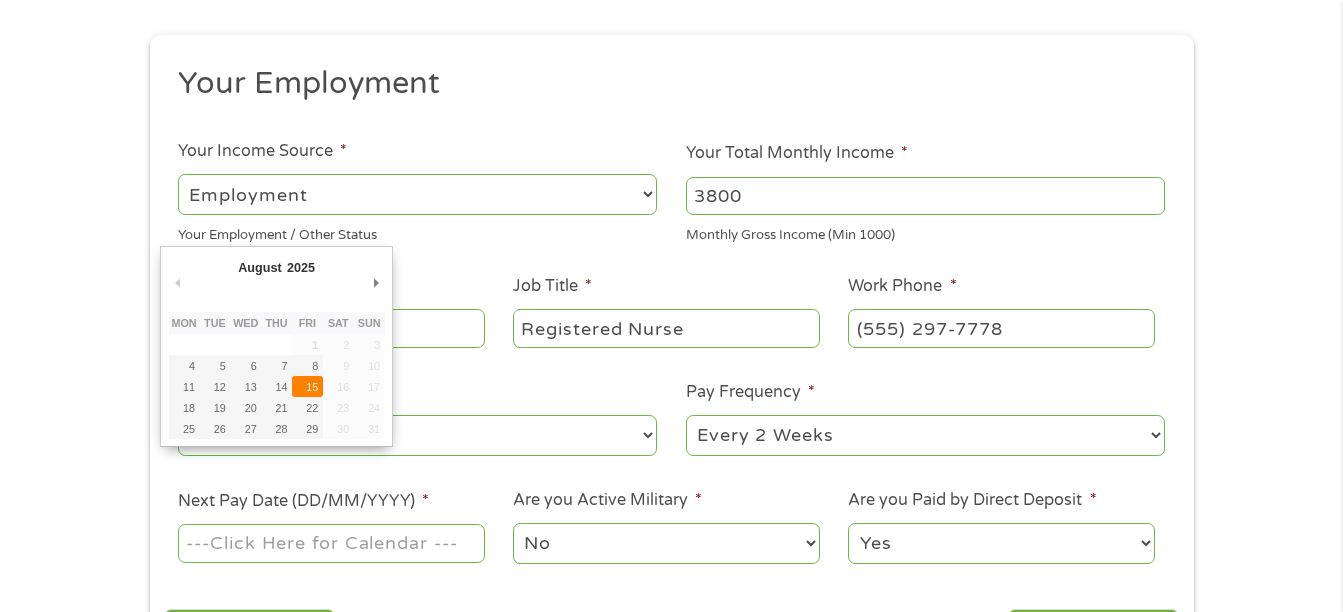 type on "15/08/2025" 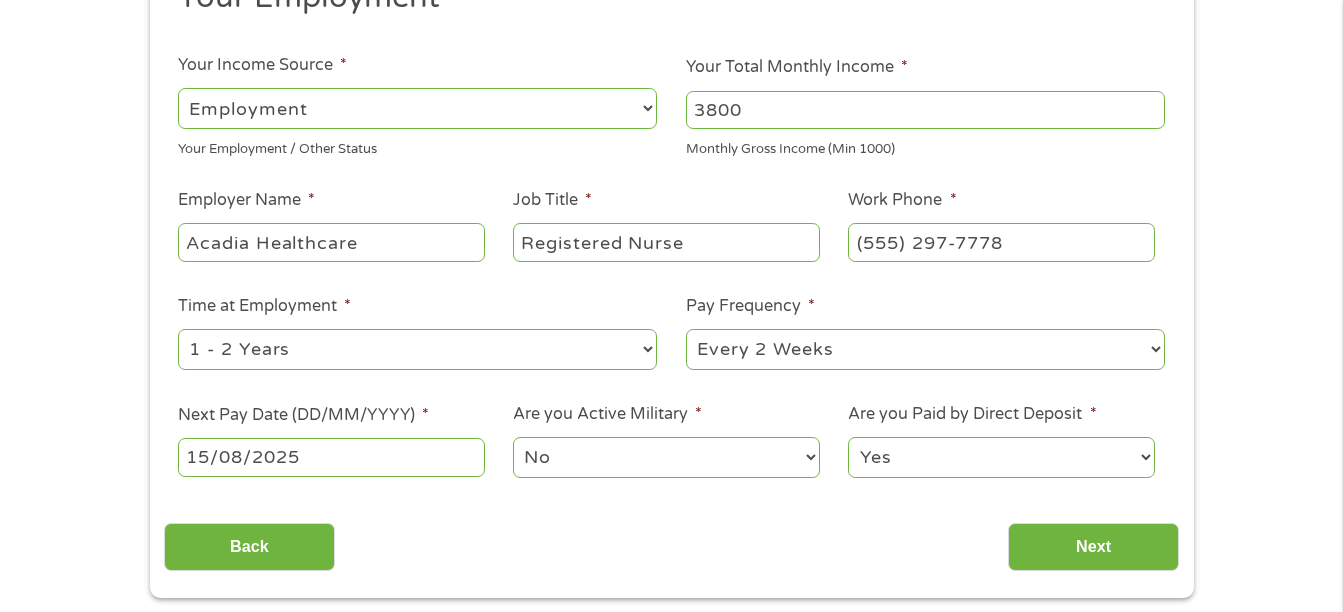 scroll, scrollTop: 400, scrollLeft: 0, axis: vertical 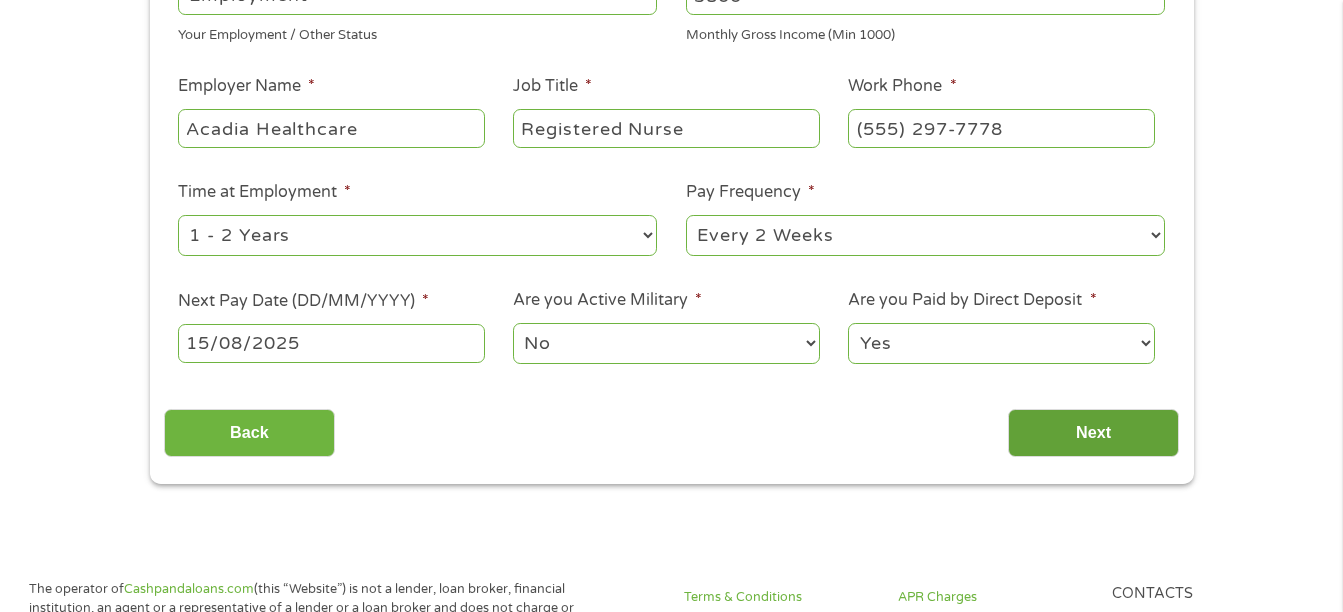 click on "Next" at bounding box center (1093, 433) 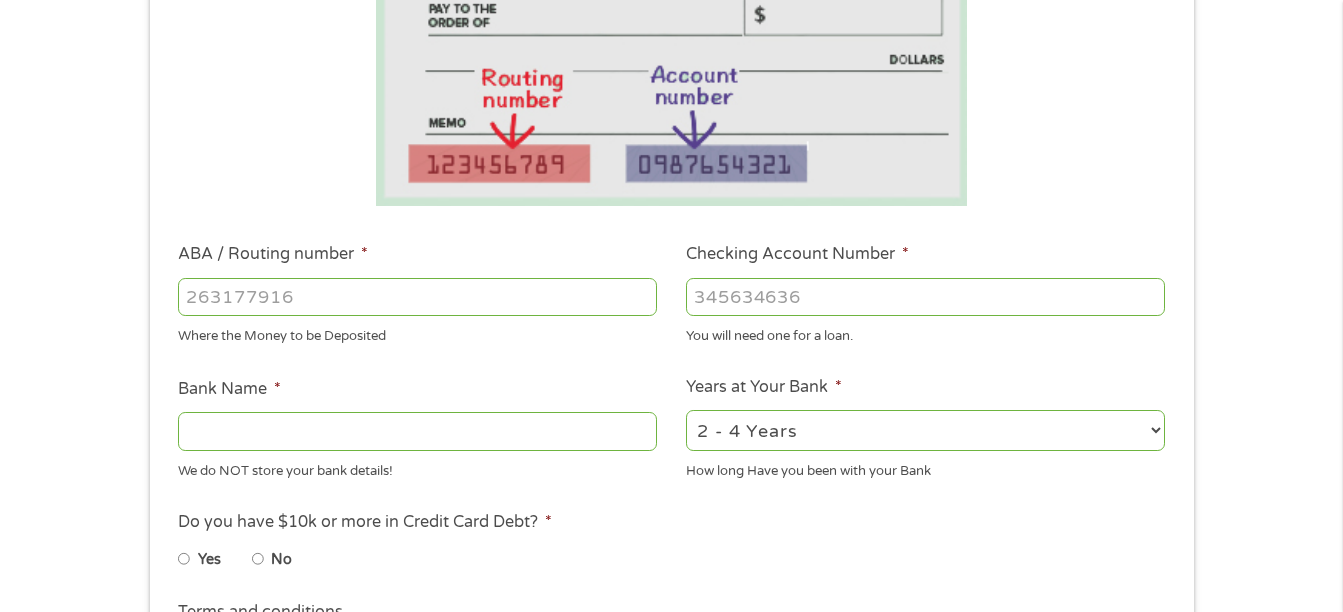 scroll, scrollTop: 8, scrollLeft: 8, axis: both 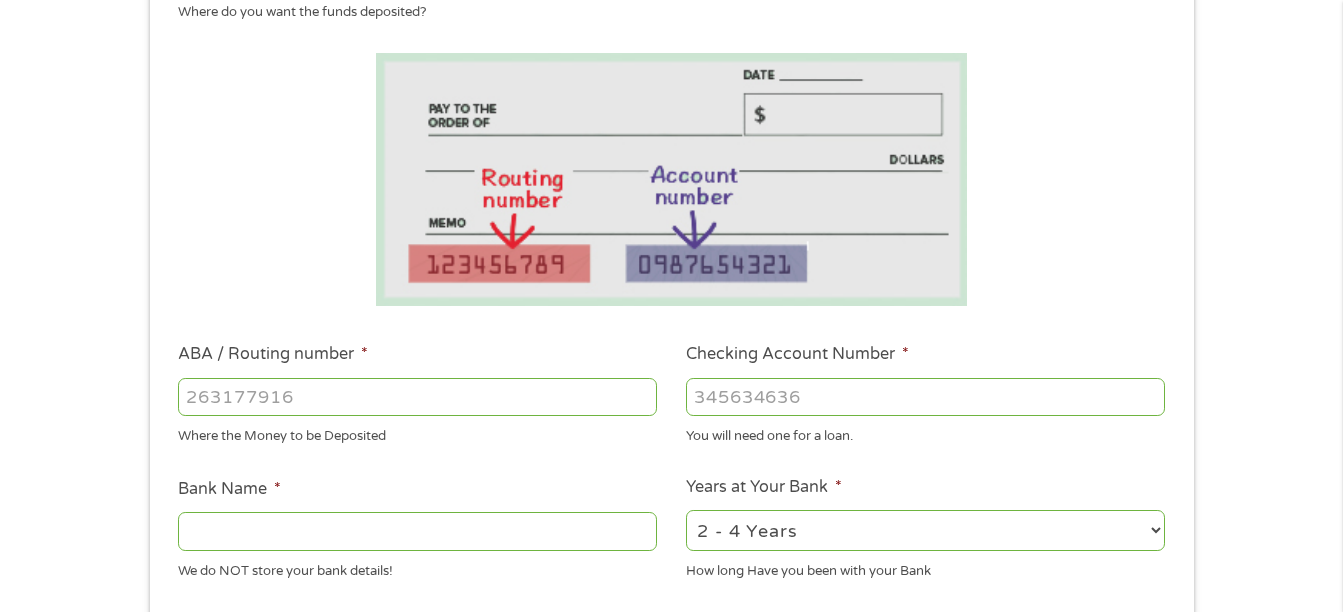 click on "ABA / Routing number *" at bounding box center [417, 397] 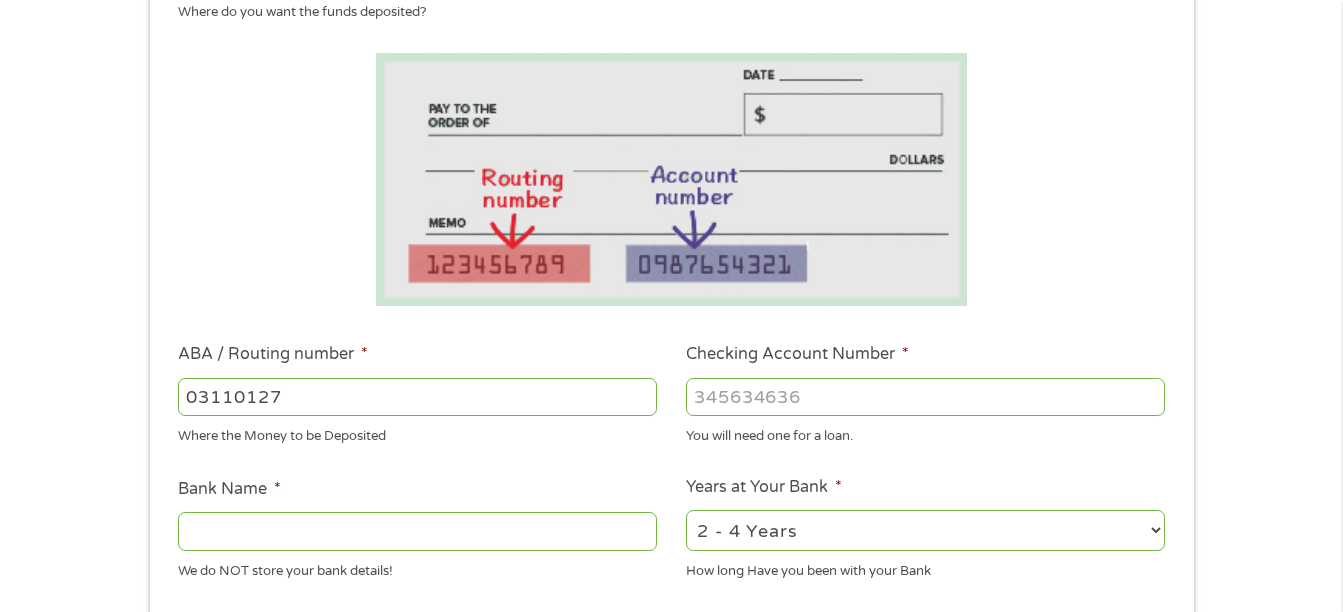 type on "031101279" 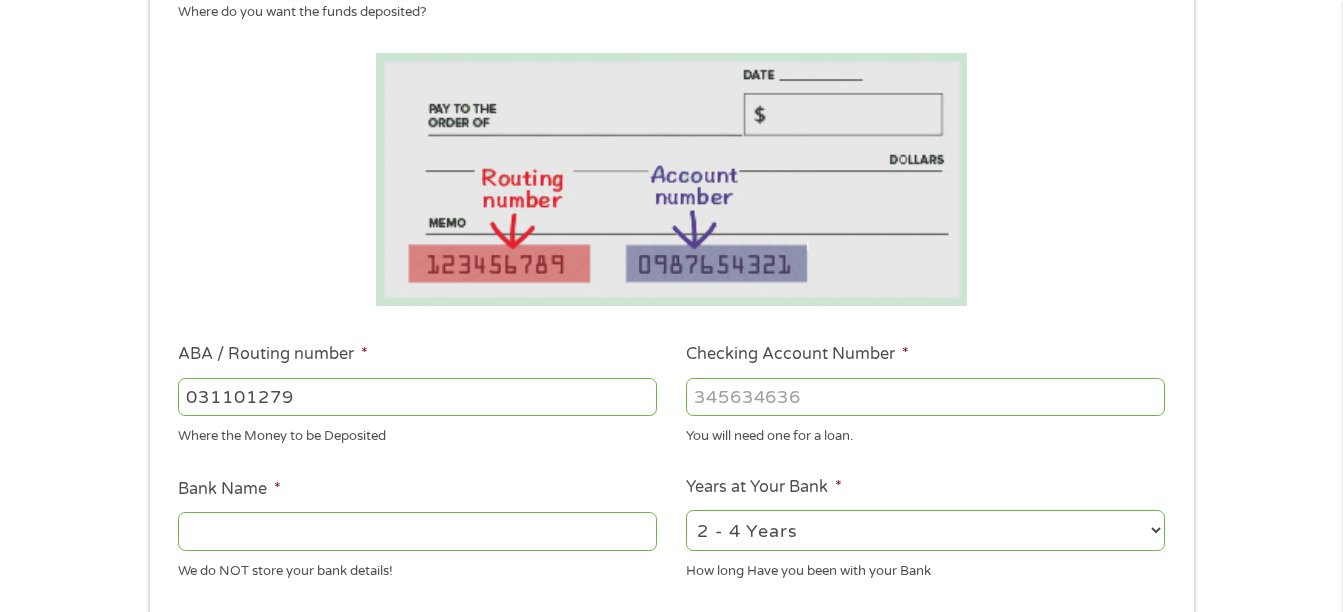 type on "THE BANCORP BANK" 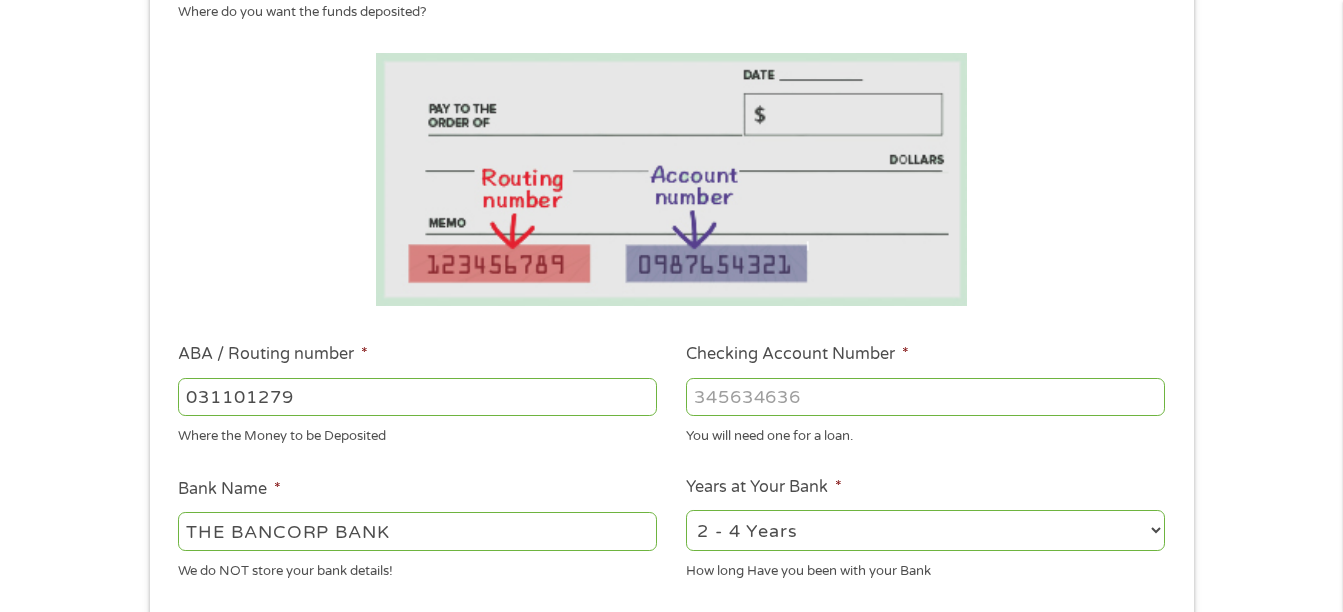 type on "031101279" 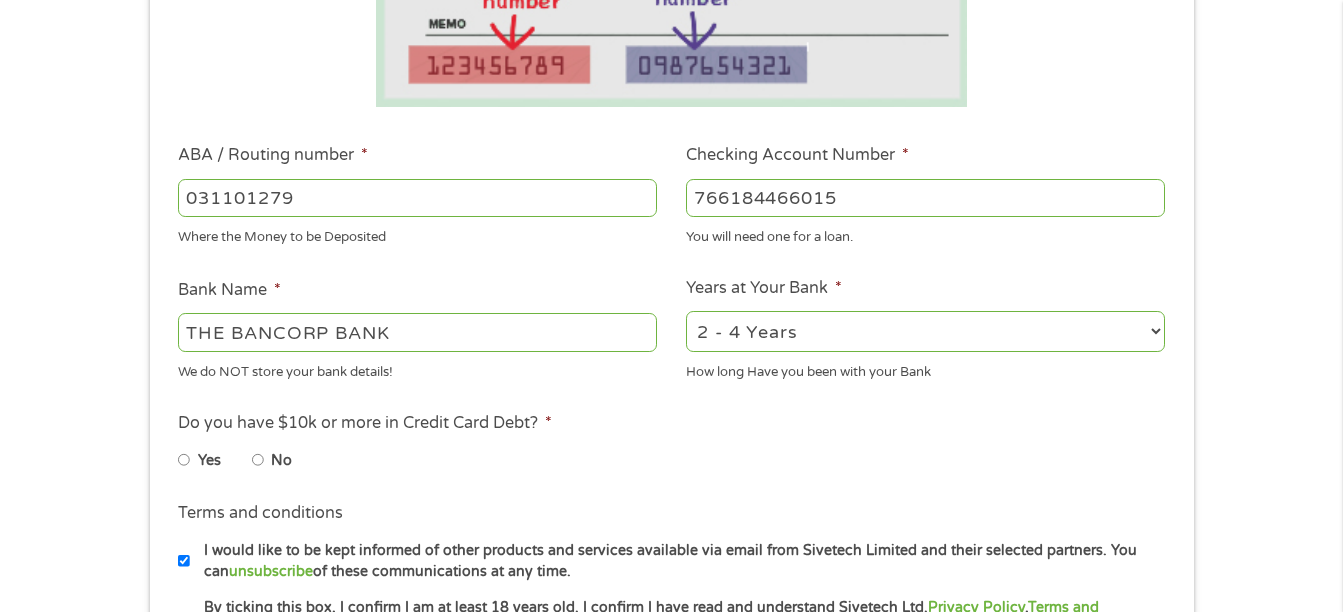 scroll, scrollTop: 500, scrollLeft: 0, axis: vertical 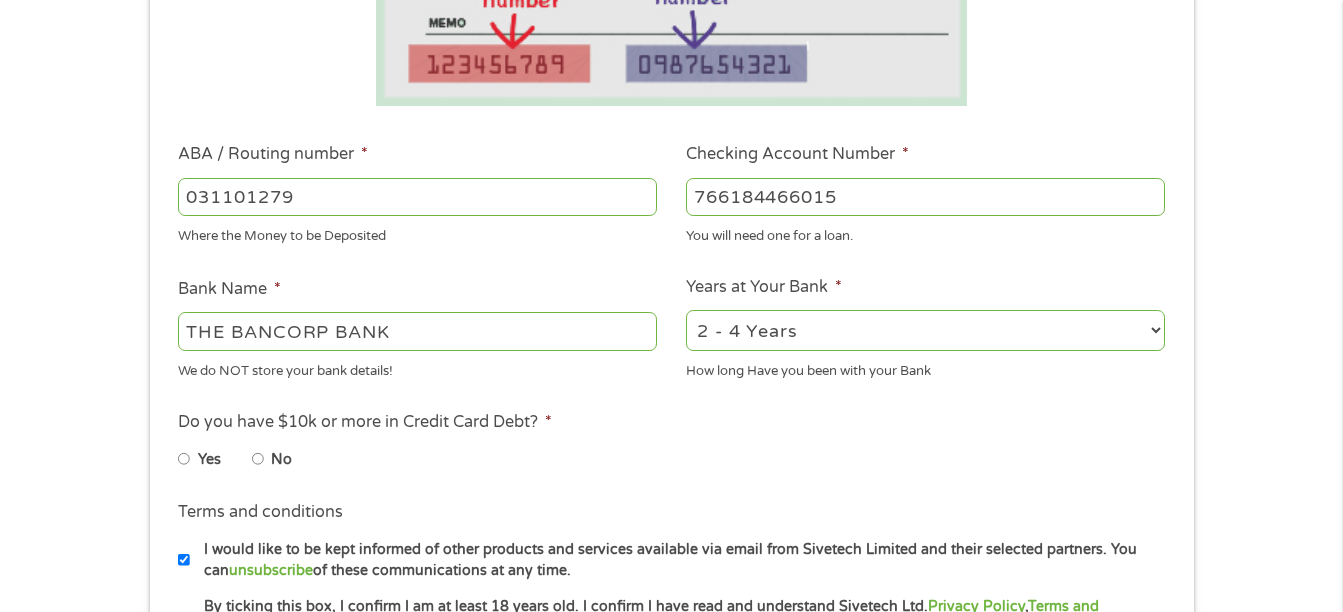 type on "766184466015" 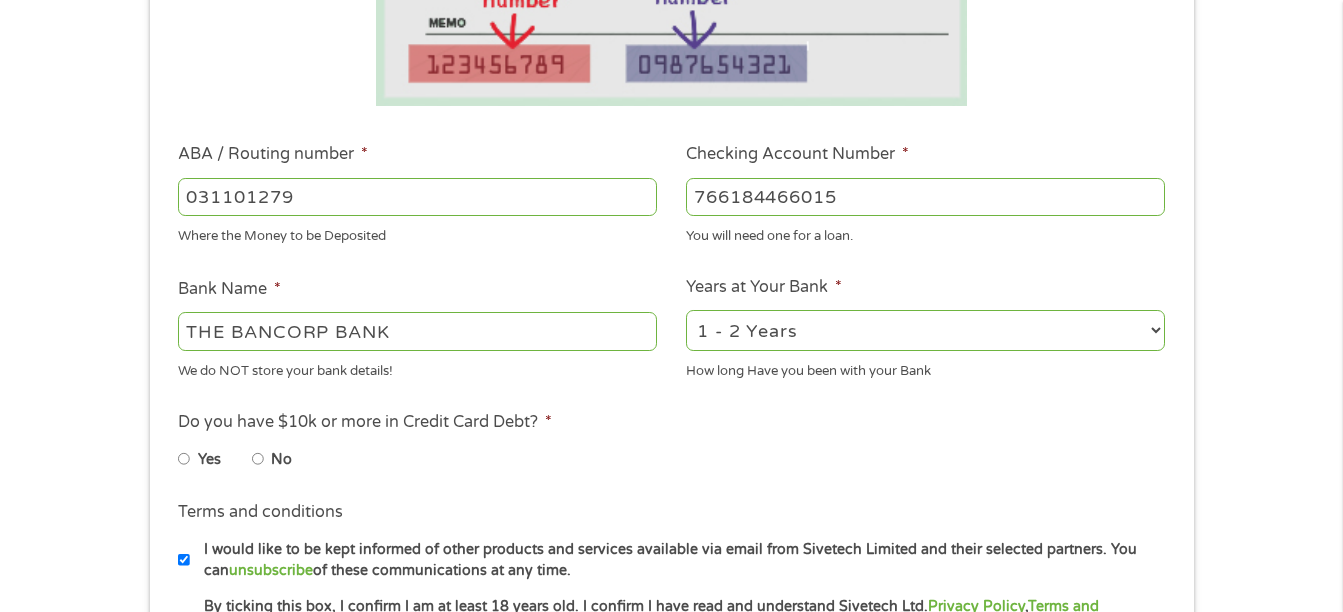 click on "2 - 4 Years 6 - 12 Months 1 - 2 Years Over 4 Years" at bounding box center (925, 330) 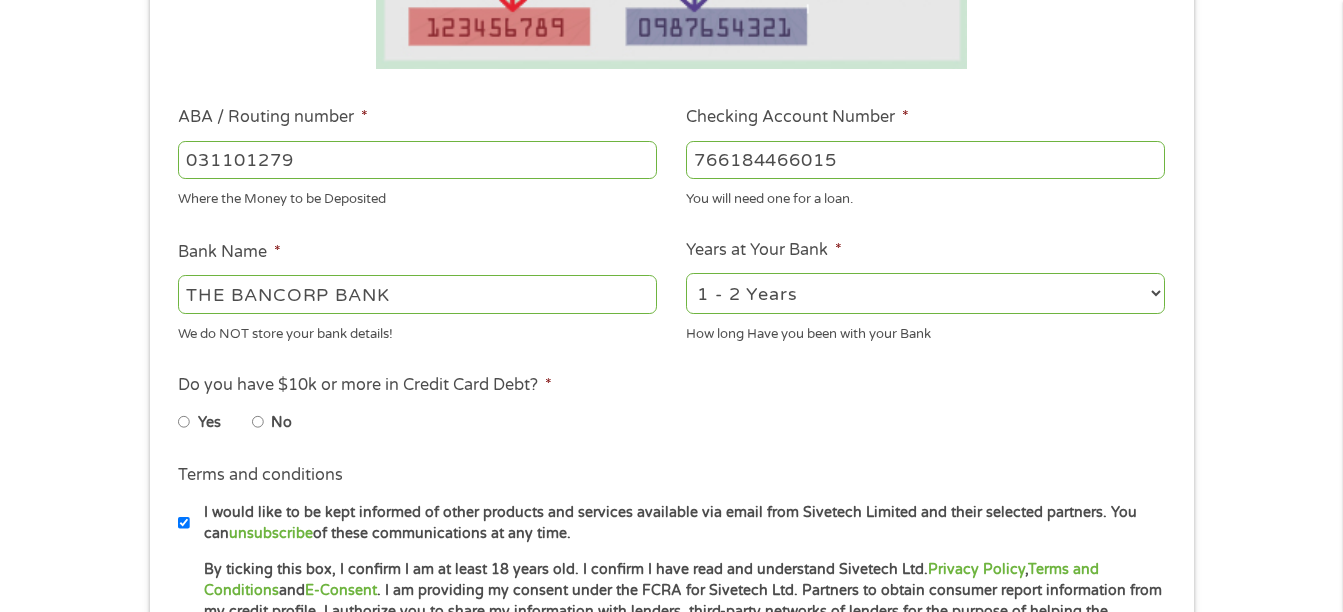 scroll, scrollTop: 600, scrollLeft: 0, axis: vertical 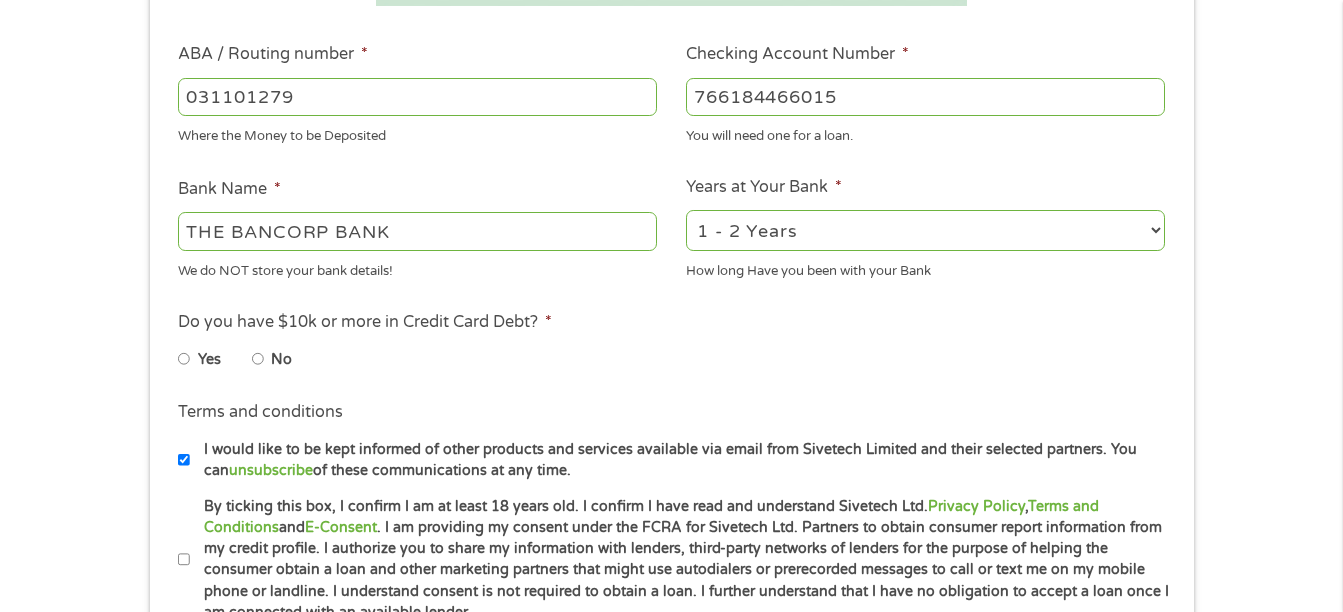 click on "No" at bounding box center (258, 359) 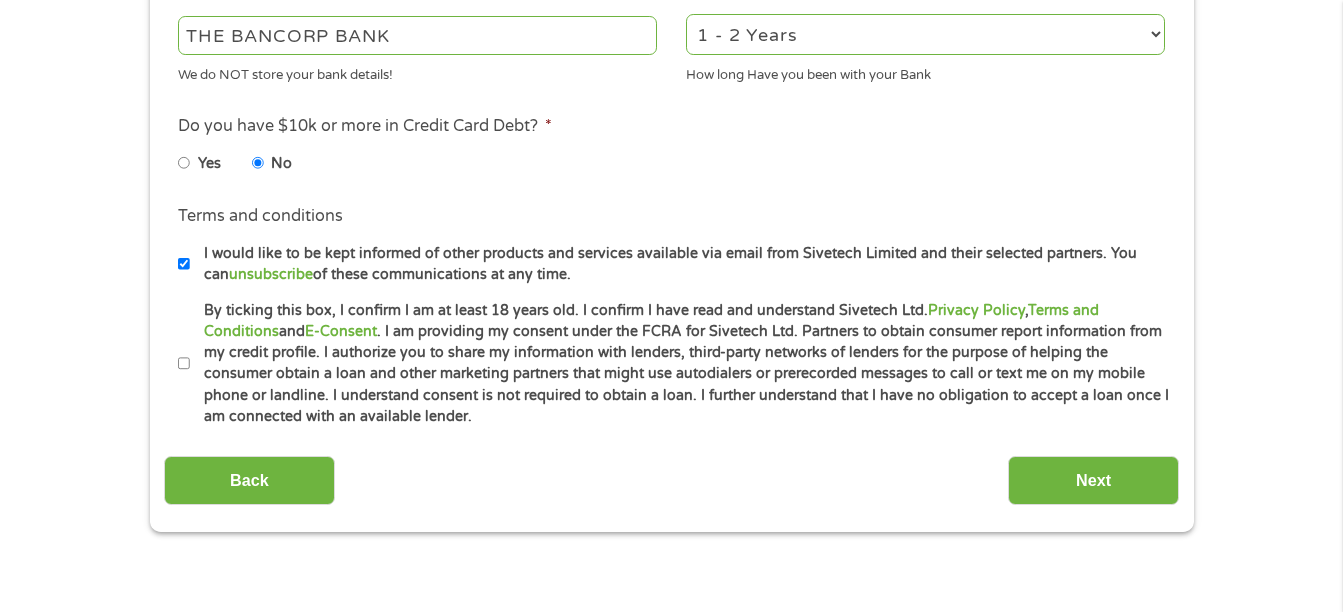 scroll, scrollTop: 800, scrollLeft: 0, axis: vertical 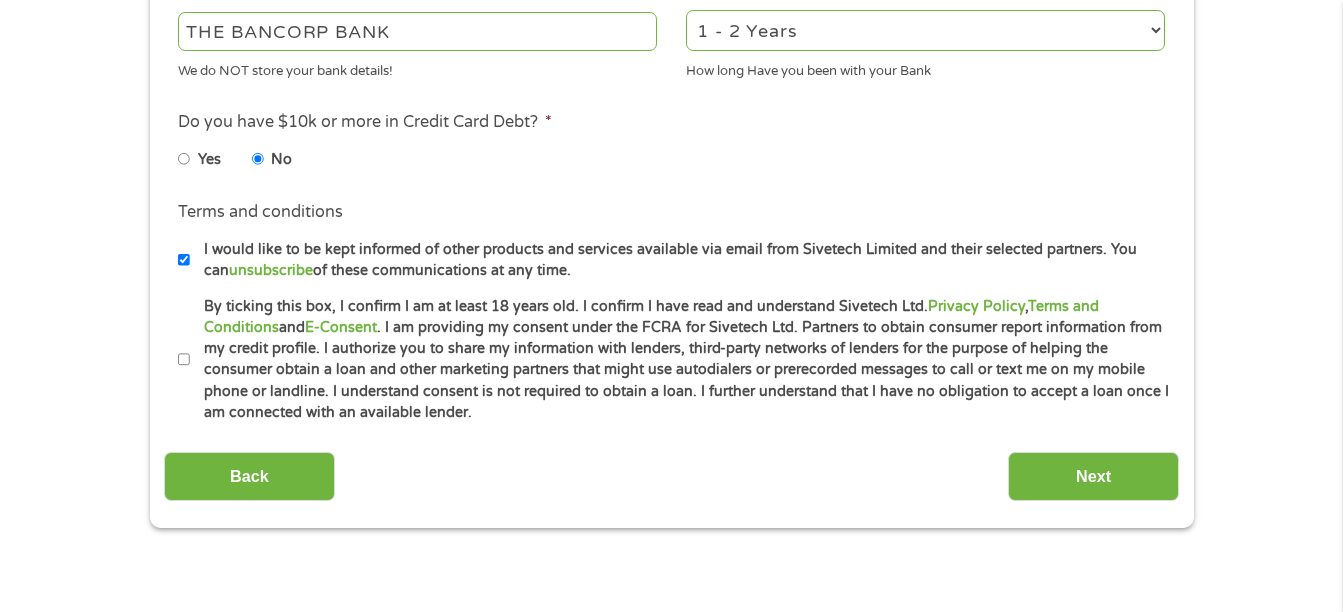click on "By ticking this box, I confirm I am at least 18 years old. I confirm I have read and understand Sivetech Ltd.  Privacy Policy ,  Terms and Conditions  and  E-Consent . I am providing my consent under the FCRA for Sivetech Ltd. Partners to obtain consumer report information from my credit profile. I authorize you to share my information with lenders, third-party networks of lenders for the purpose of helping the consumer obtain a loan and other marketing partners that might use autodialers or prerecorded messages to call or text me on my mobile phone or landline. I understand consent is not required to obtain a loan. I further understand that I have no obligation to accept a loan once I am connected with an available lender." at bounding box center (680, 360) 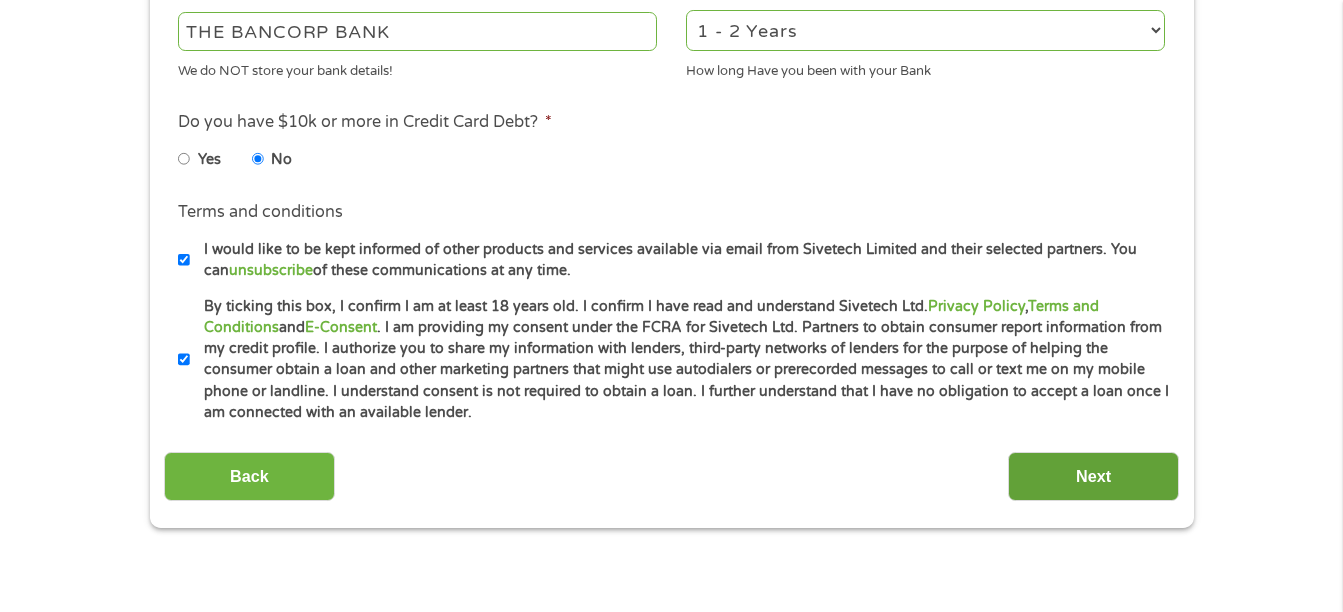 click on "Next" at bounding box center (1093, 476) 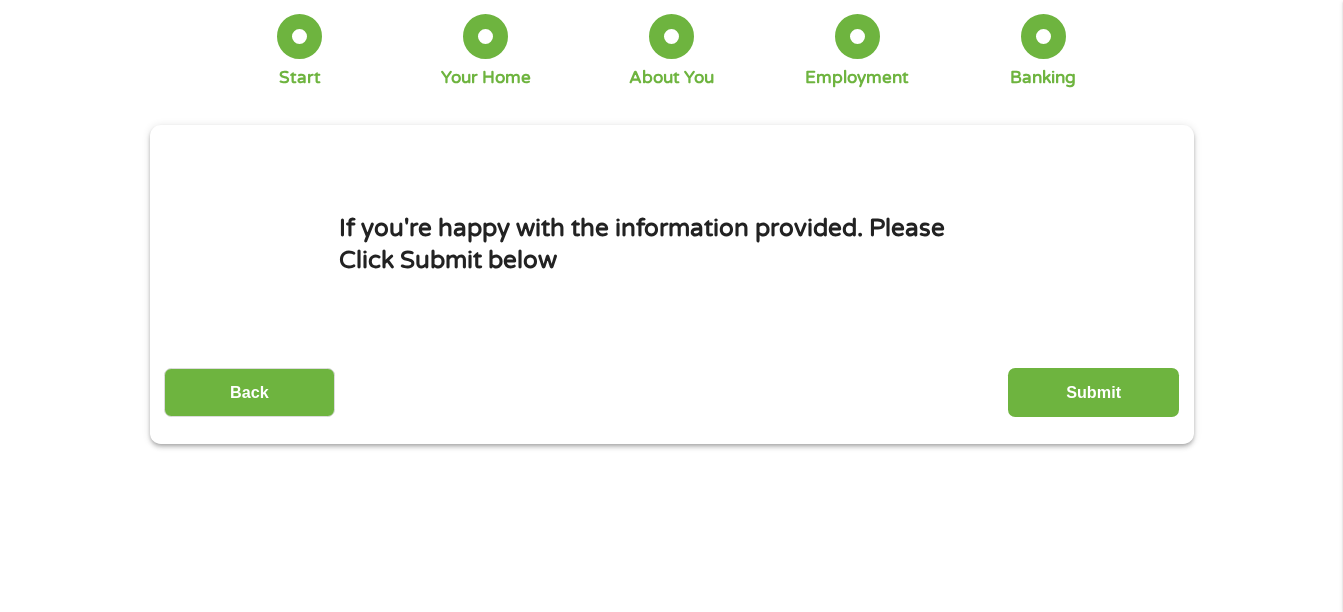 scroll, scrollTop: 0, scrollLeft: 0, axis: both 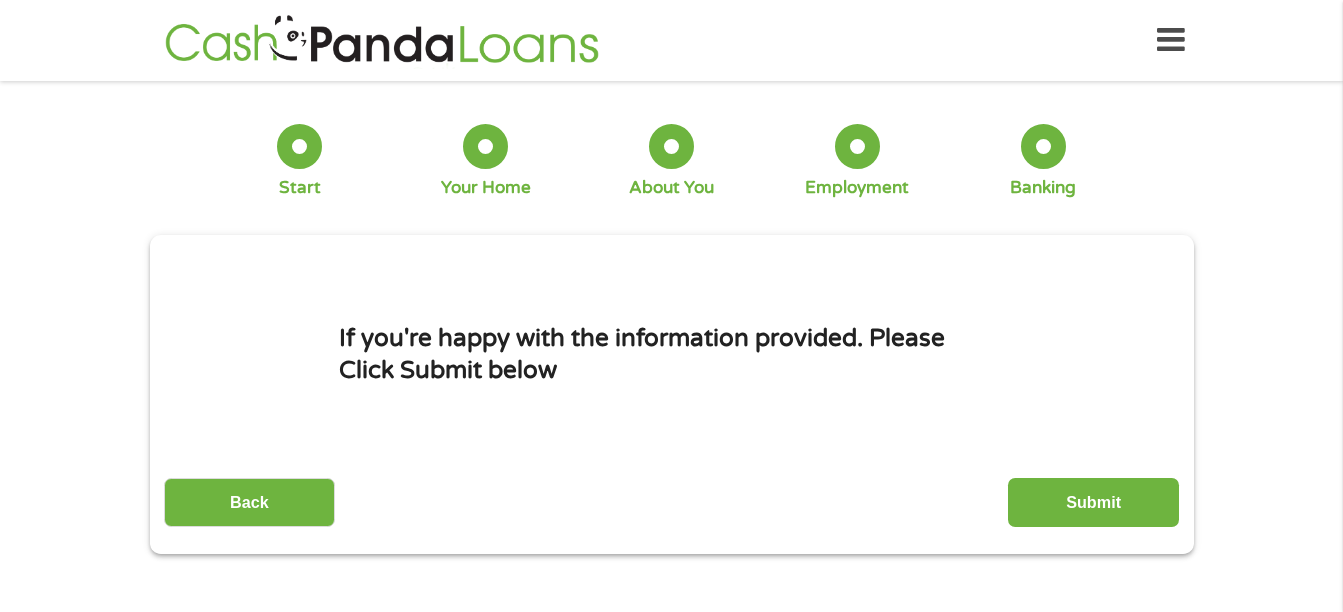click on "Submit" at bounding box center [1093, 502] 